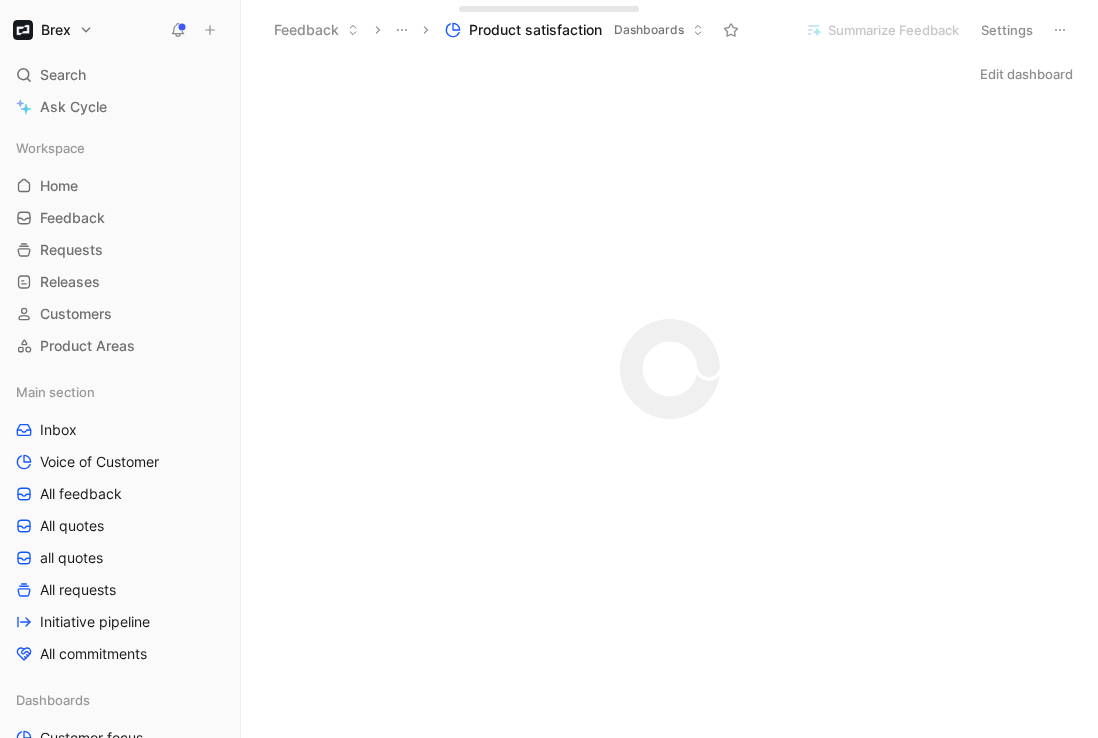 scroll, scrollTop: 0, scrollLeft: 0, axis: both 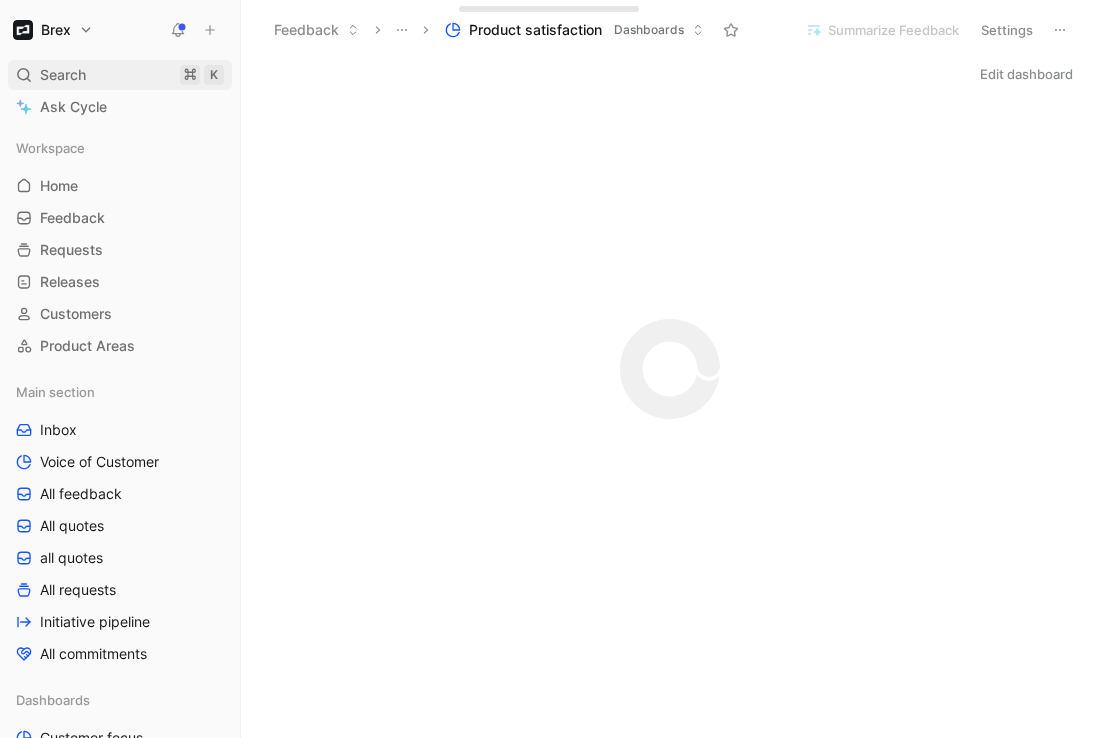 click on "Search" at bounding box center [63, 75] 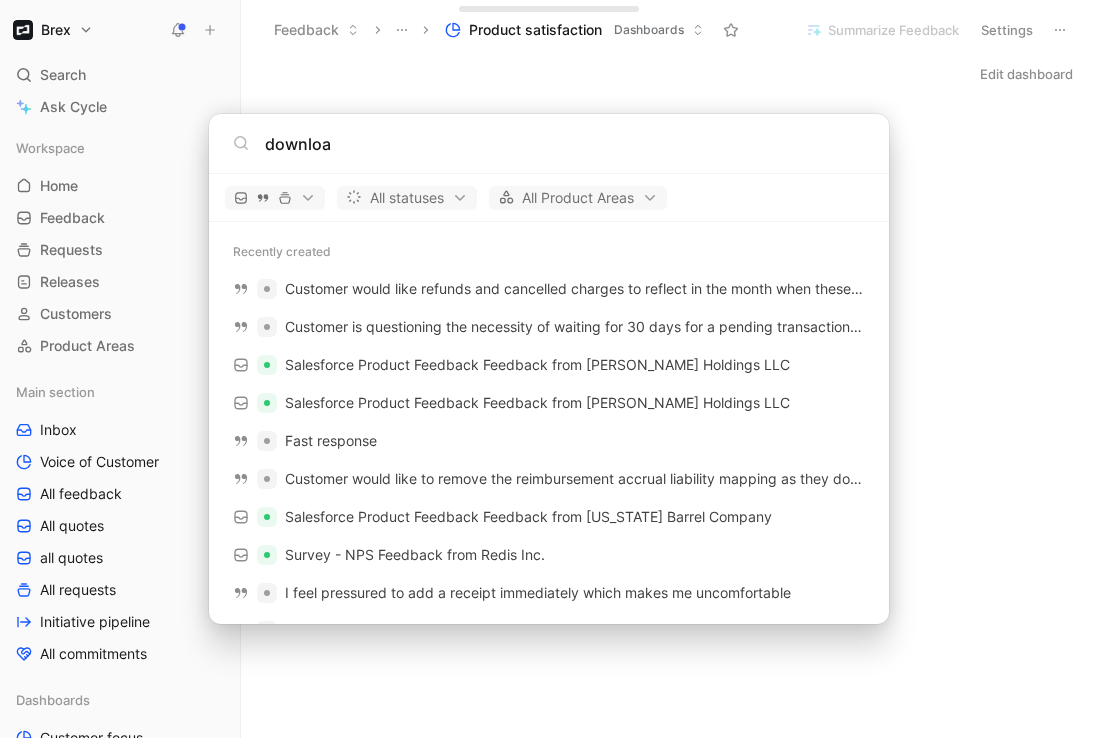 type on "download" 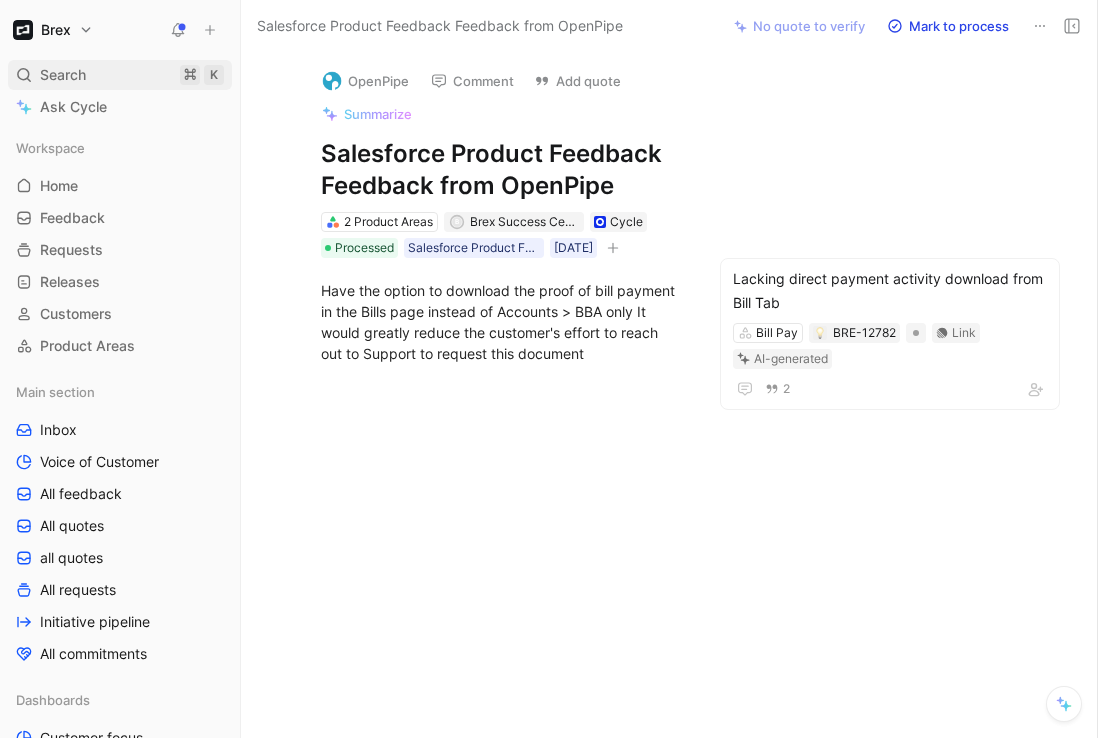 click on "Search ⌘ K" at bounding box center (120, 75) 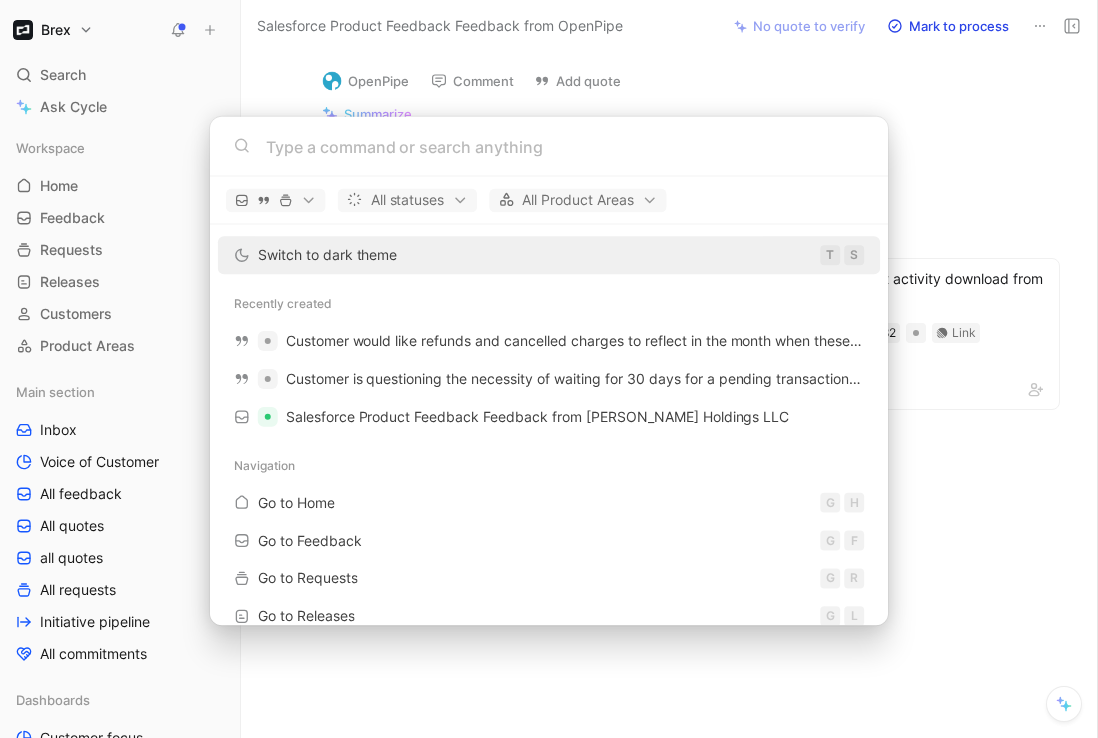 click on "Brex Search ⌘ K Ask Cycle Workspace Home G then H Feedback G then F Requests G then R Releases G then L Customers Product Areas Main section Inbox Voice of Customer All feedback All quotes all quotes All requests Initiative pipeline All commitments Dashboards Customer focus Customer view Product satisfaction Trend view VoC External VoC Internal Travel
To pick up a draggable item, press the space bar.
While dragging, use the arrow keys to move the item.
Press space again to drop the item in its new position, or press escape to cancel.
Introducing Changelog Enable now Help center Invite member Salesforce Product Feedback Feedback from OpenPipe No quote to verify Mark to process OpenPipe Comment Add quote Summarize Salesforce Product Feedback Feedback from OpenPipe 2 Product Areas B Brex Success Center Cycle Processed Salesforce Product Feedback [DATE] Lacking direct payment activity download from Bill Tab Bill Pay BRE-12782 Link AI-generated 2 Command Bar All statuses All" at bounding box center (549, 369) 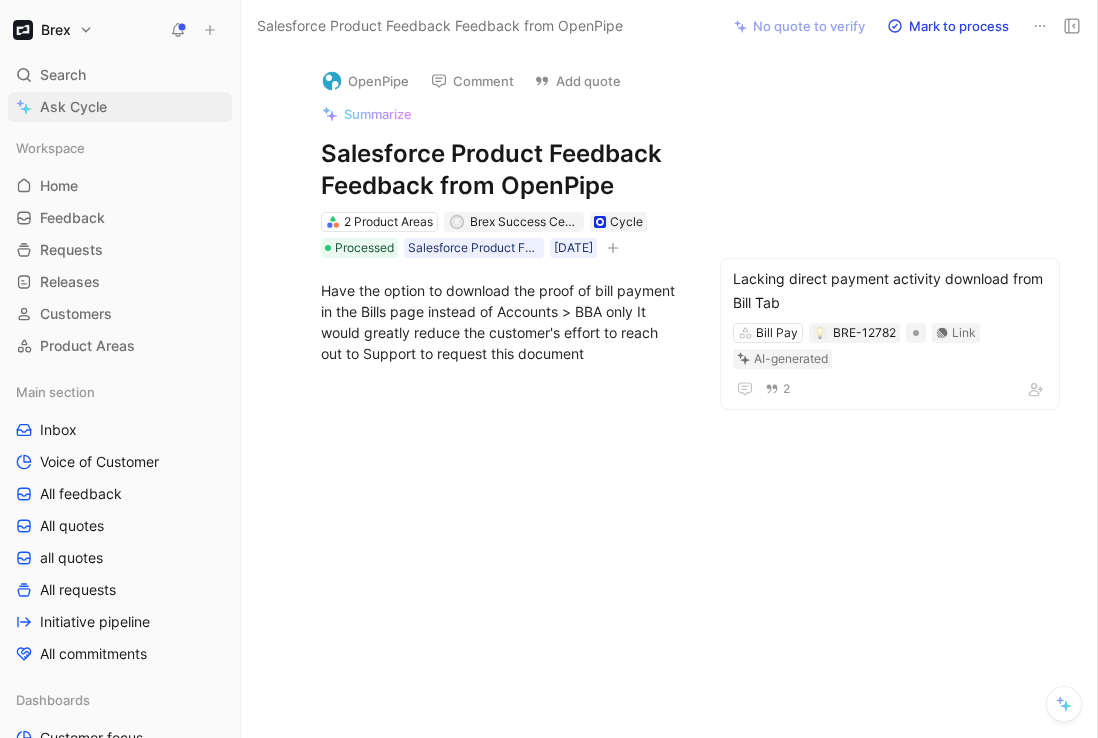 click on "Ask Cycle" at bounding box center (73, 107) 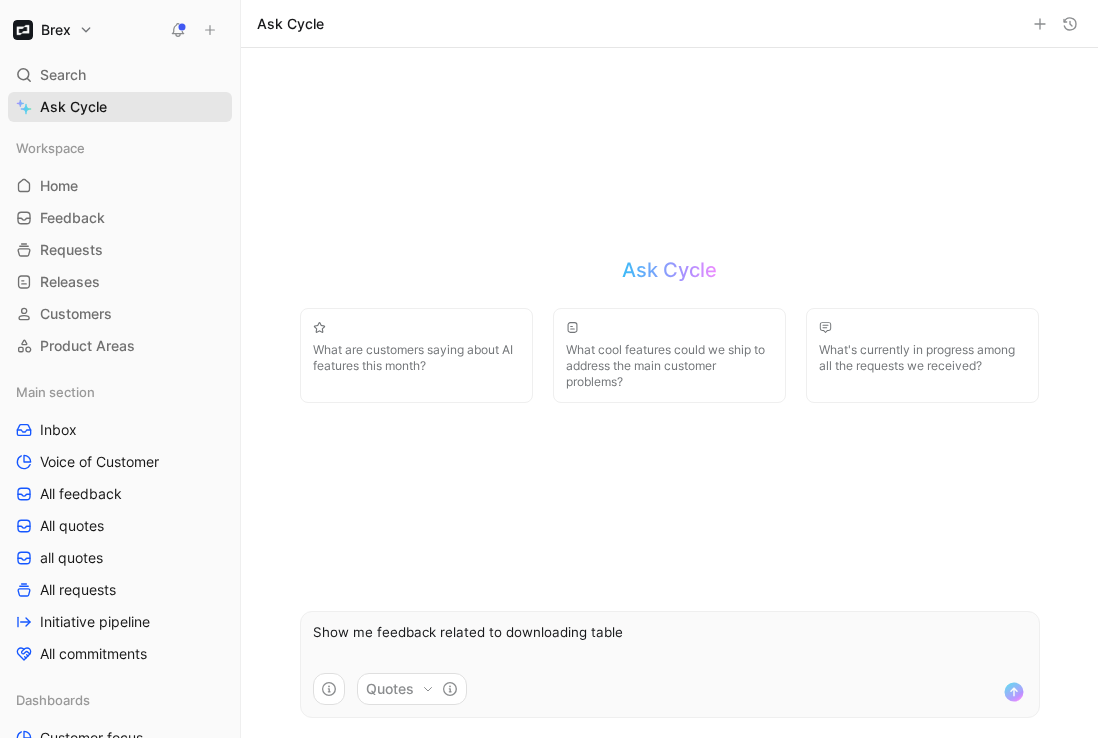 type on "Show me feedback related to downloading tables" 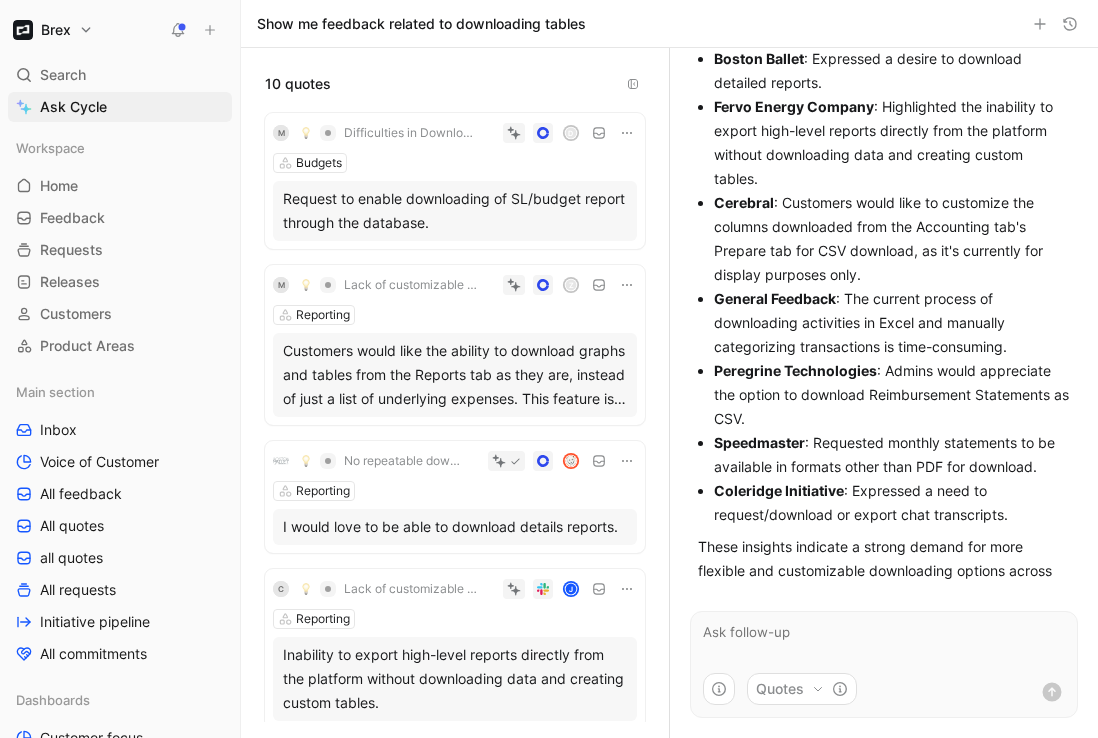 scroll, scrollTop: 321, scrollLeft: 0, axis: vertical 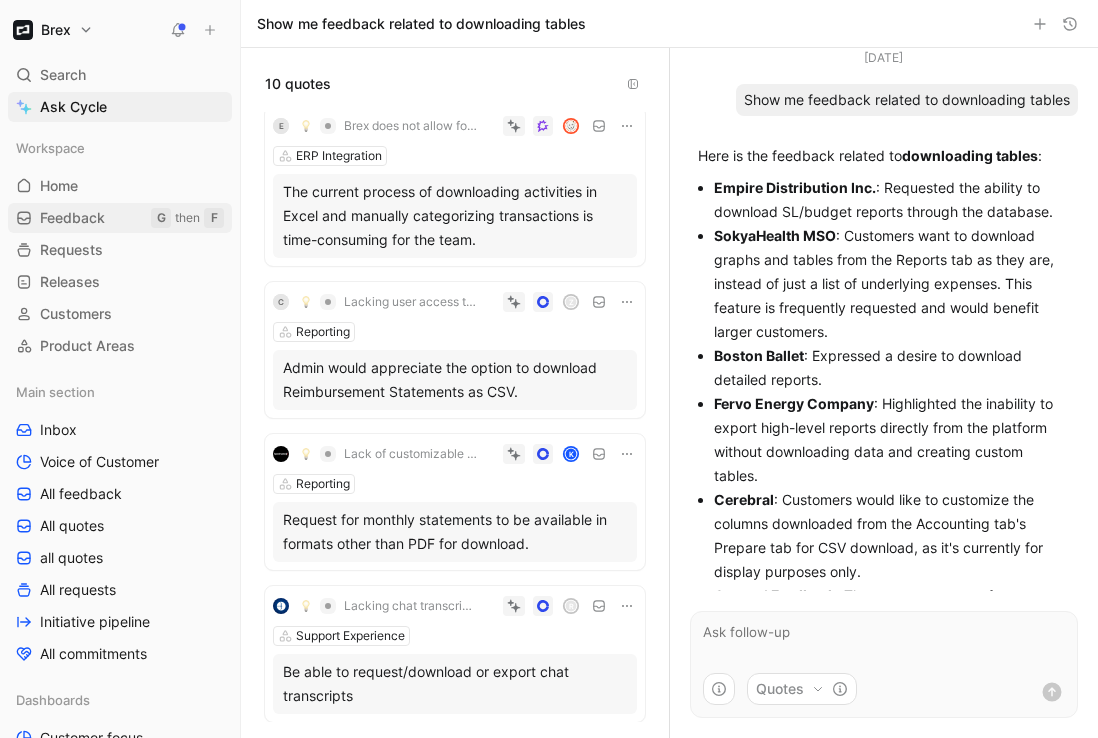 click on "Feedback" at bounding box center (72, 218) 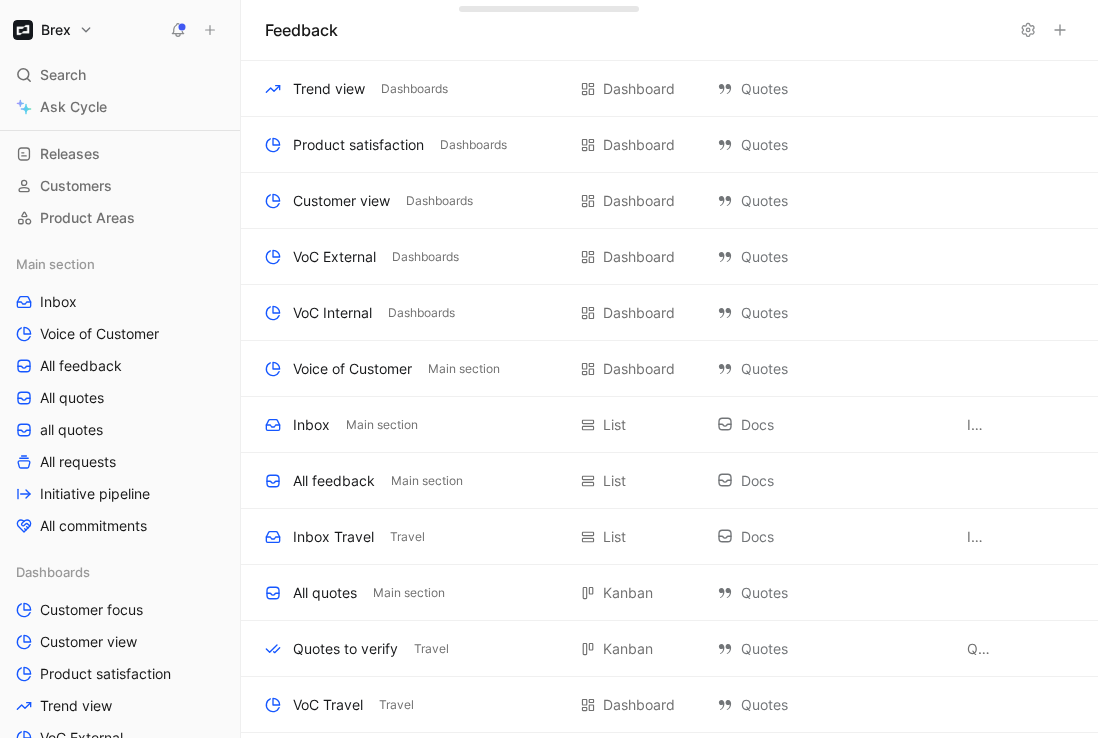 scroll, scrollTop: 123, scrollLeft: 0, axis: vertical 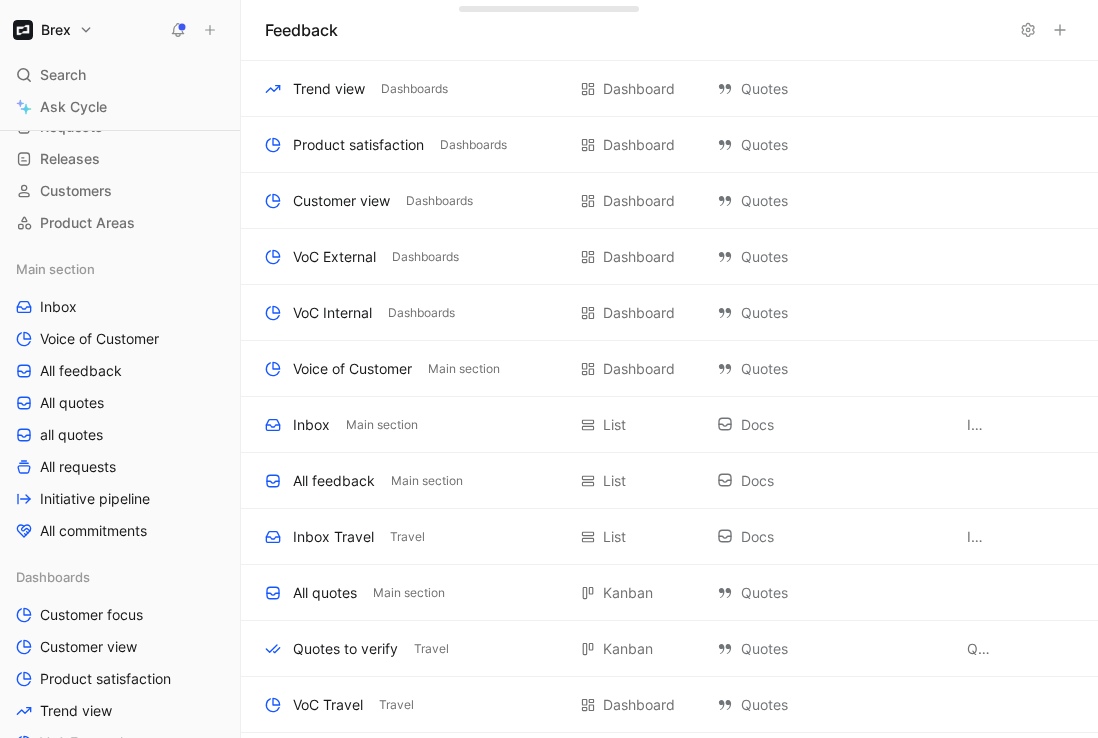 click on "Product Areas" at bounding box center (87, 223) 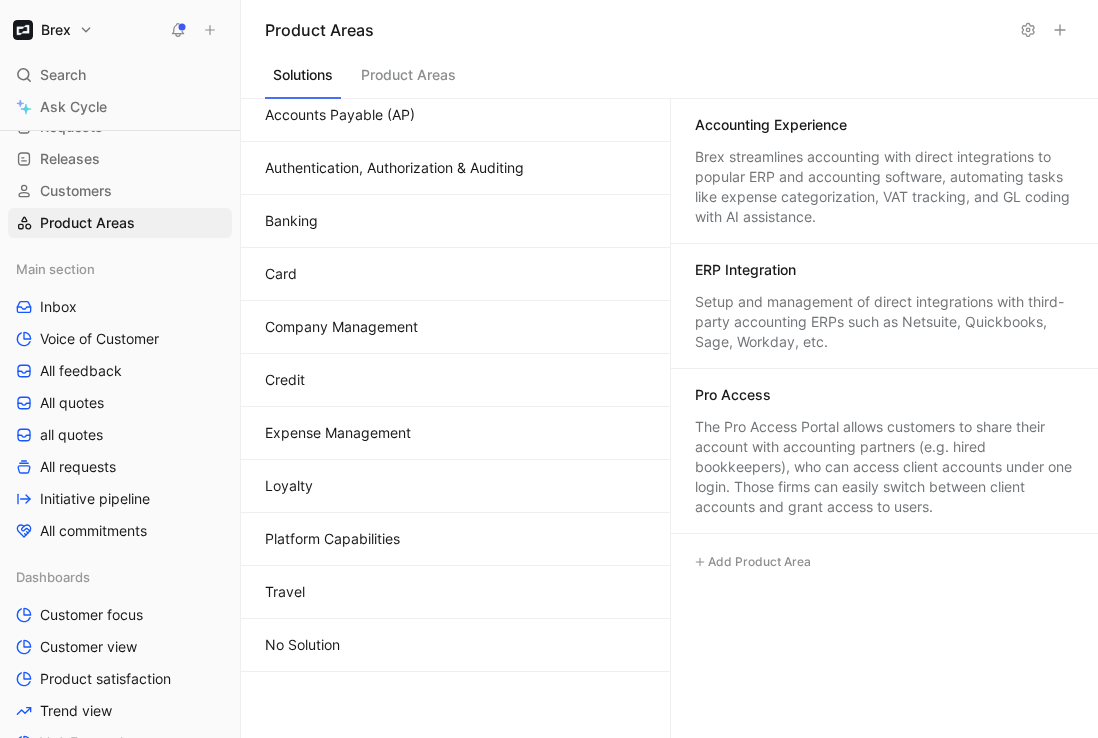 scroll, scrollTop: 52, scrollLeft: 0, axis: vertical 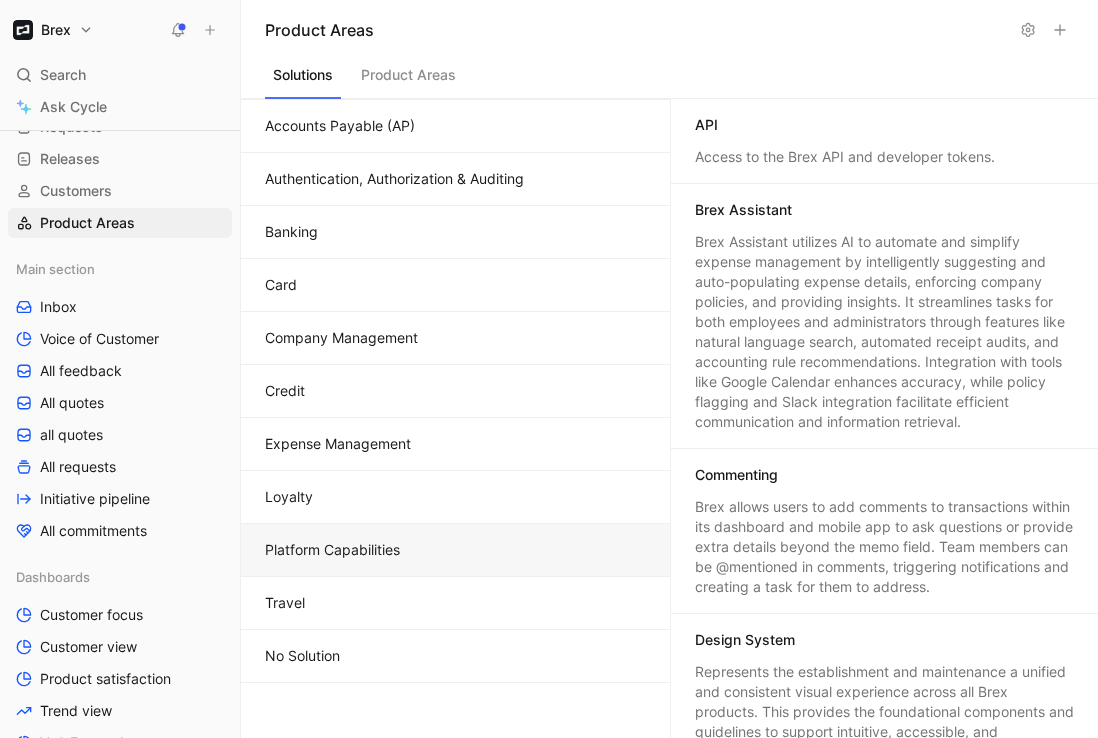 click on "Platform Capabilities" at bounding box center (455, 550) 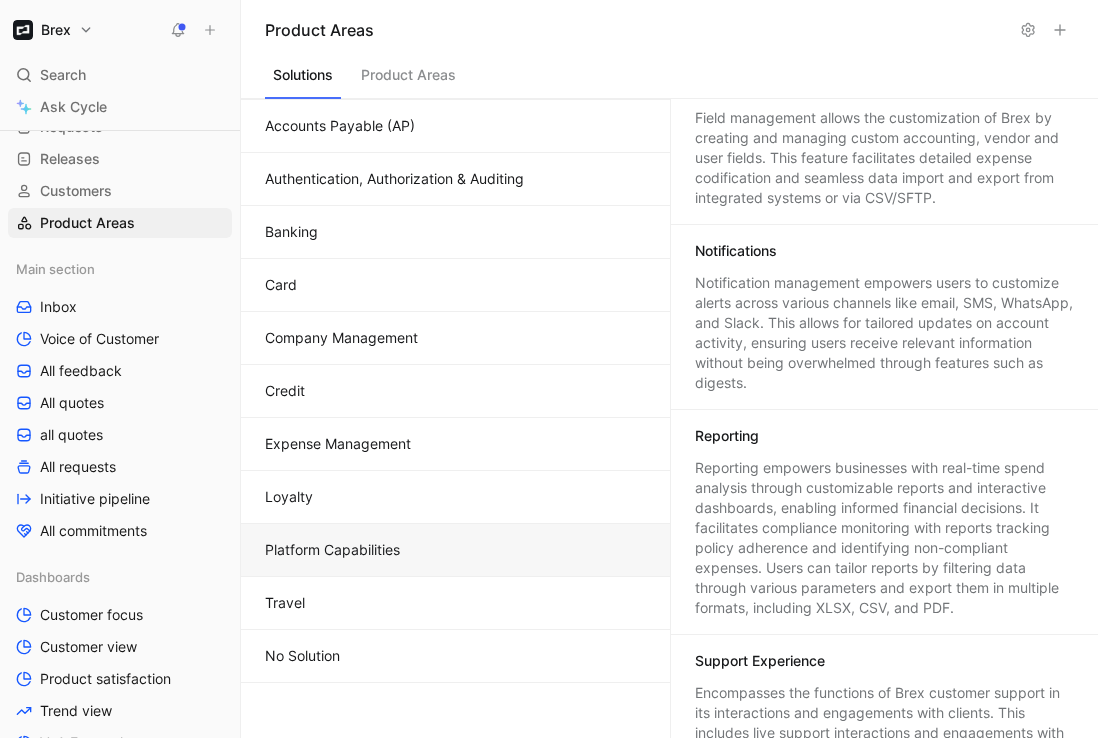 scroll, scrollTop: 803, scrollLeft: 0, axis: vertical 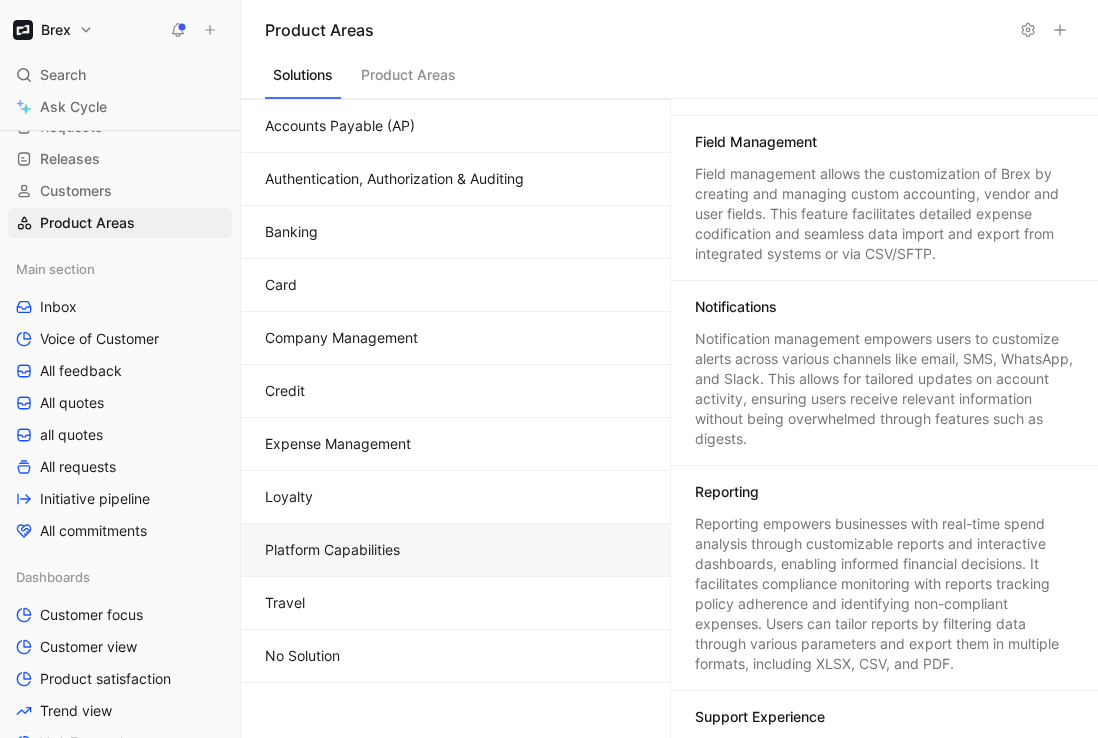 click on "Reporting empowers businesses with real-time spend analysis through customizable reports and interactive dashboards, enabling informed financial decisions. It facilitates compliance monitoring with reports tracking policy adherence and identifying non-compliant expenses. Users can tailor reports by filtering data through various parameters and export them in multiple formats, including XLSX, CSV, and PDF." at bounding box center (885, 594) 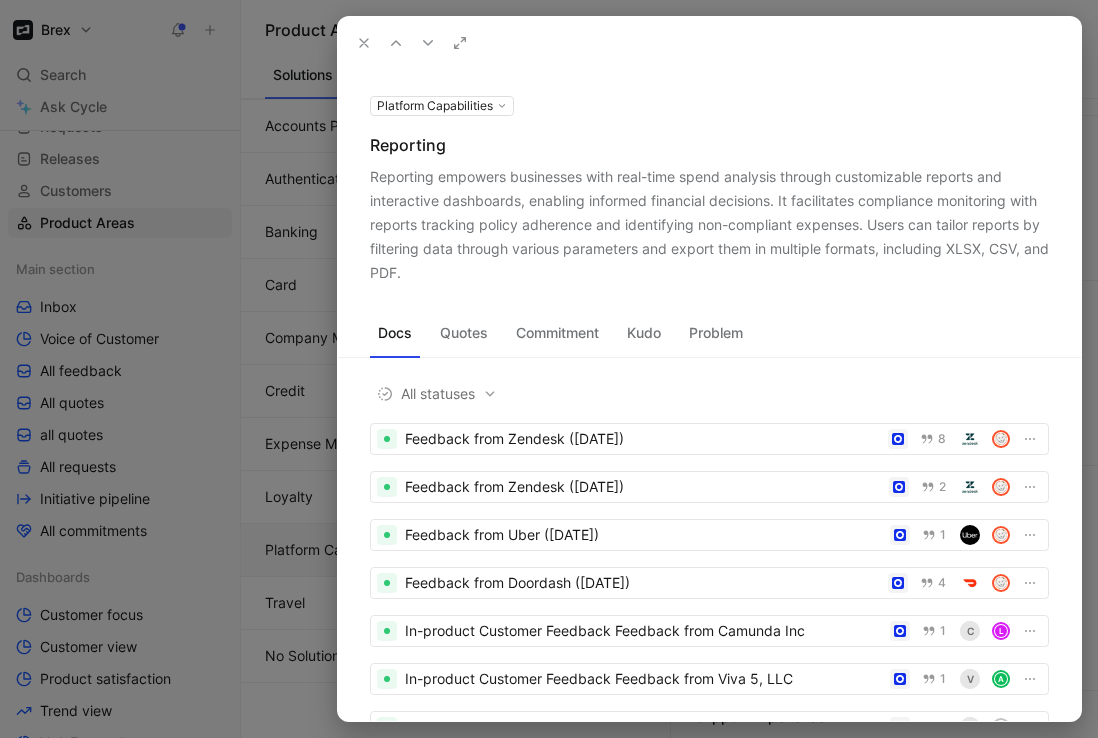 click on "Quotes" at bounding box center [464, 333] 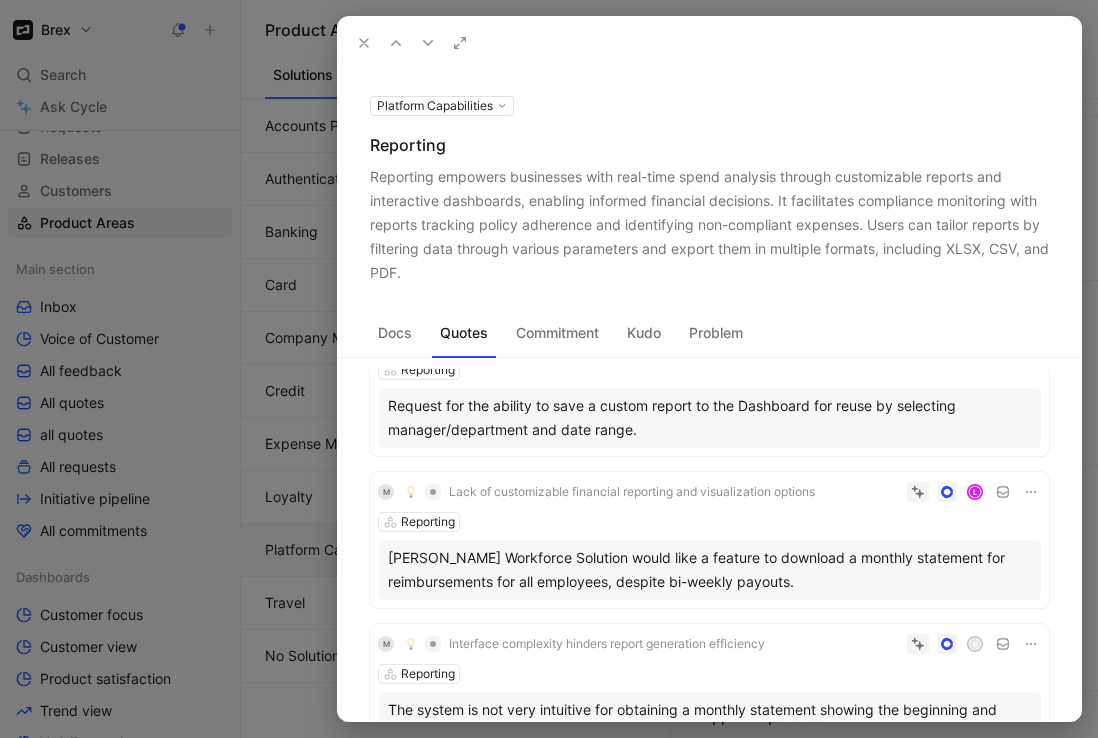 scroll, scrollTop: 4409, scrollLeft: 0, axis: vertical 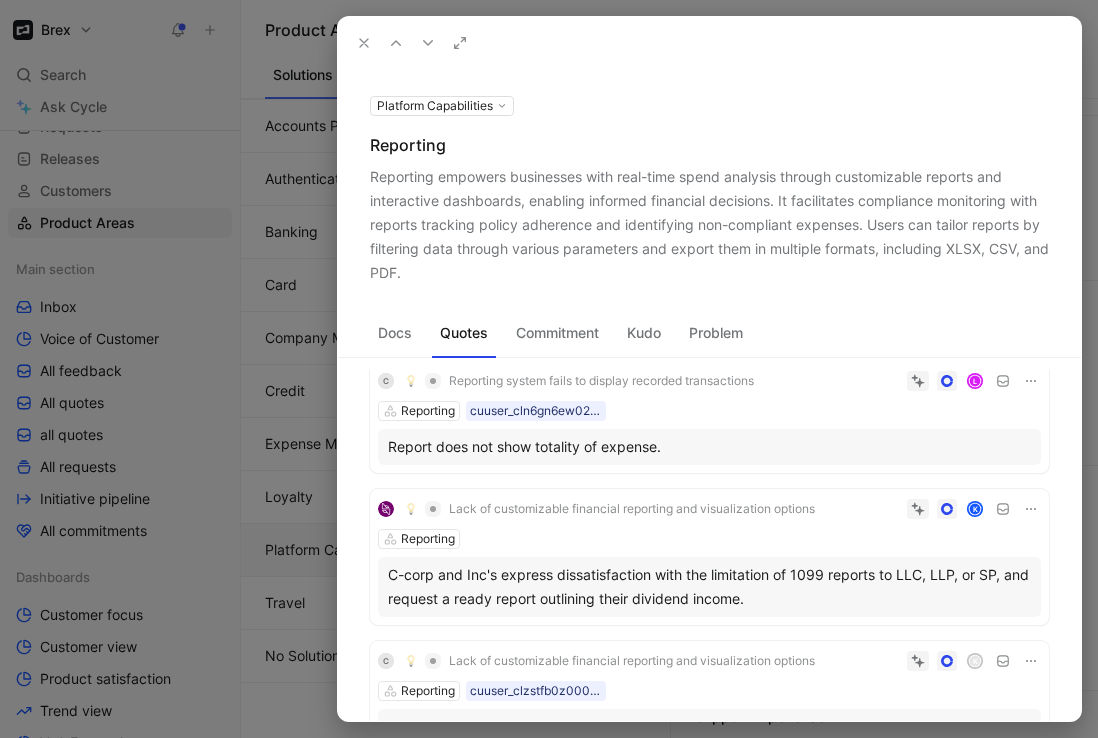 click on "Commitment" at bounding box center (557, 333) 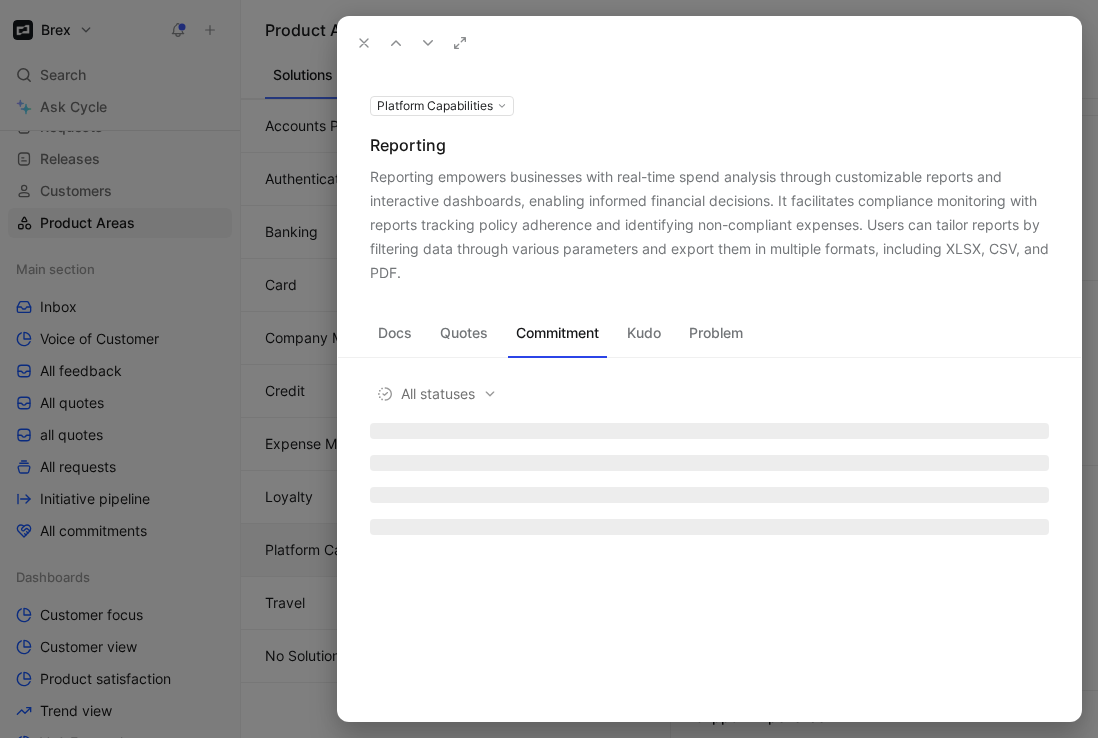 scroll, scrollTop: 0, scrollLeft: 0, axis: both 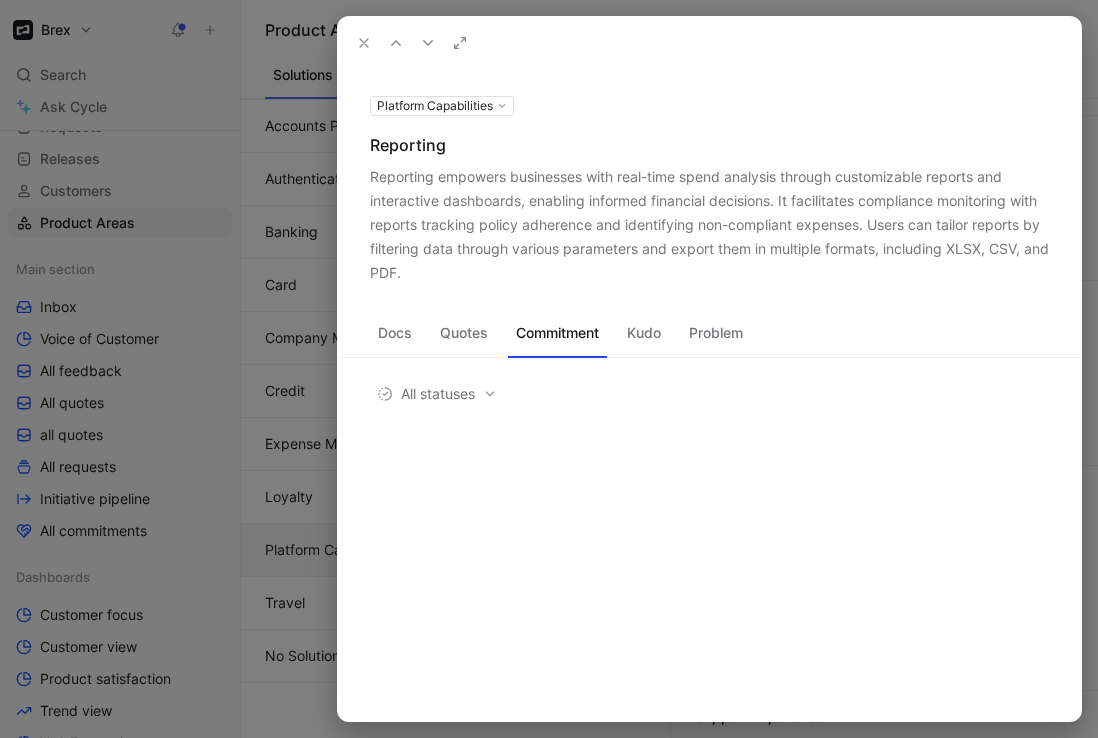 click on "Quotes" at bounding box center (464, 333) 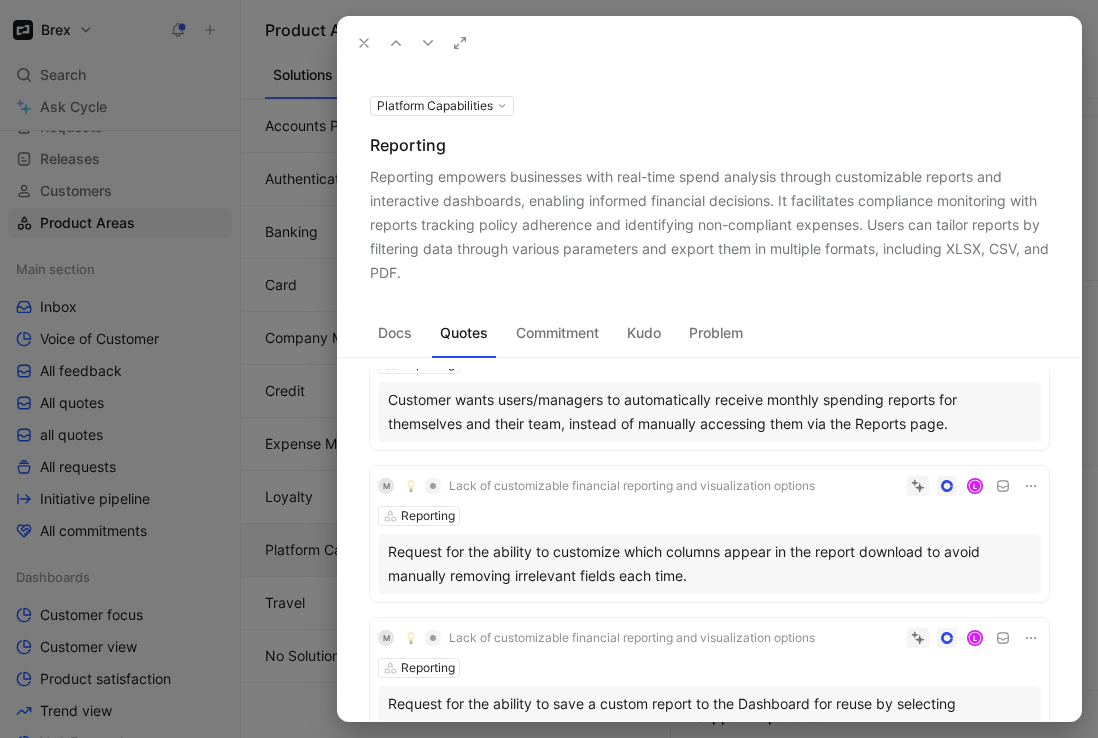 scroll, scrollTop: 4110, scrollLeft: 0, axis: vertical 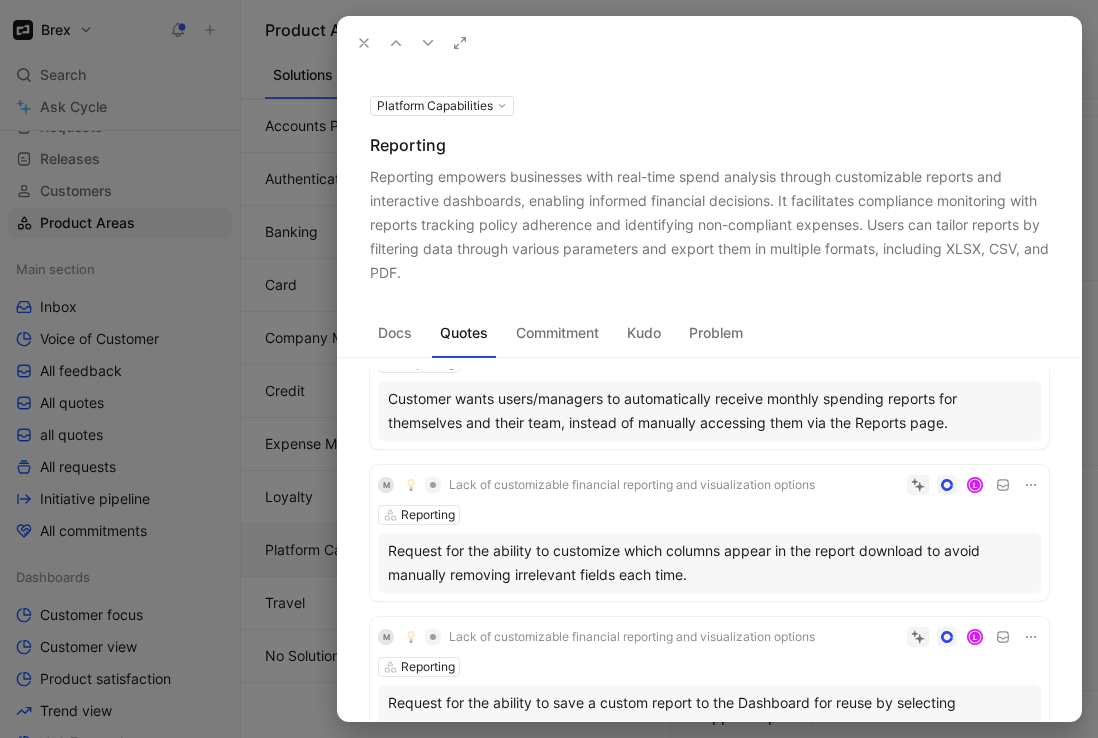 click on "Request for the ability to customize which columns appear in the report download to avoid manually removing irrelevant fields each time." at bounding box center [709, 563] 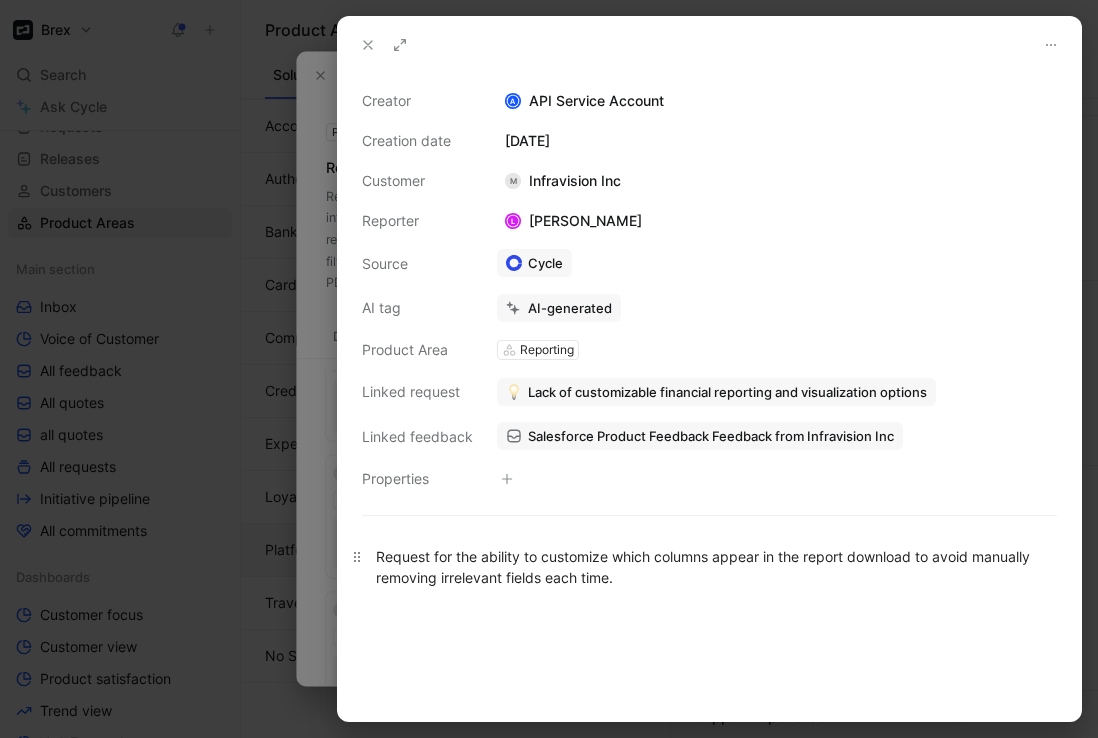 scroll, scrollTop: 17, scrollLeft: 0, axis: vertical 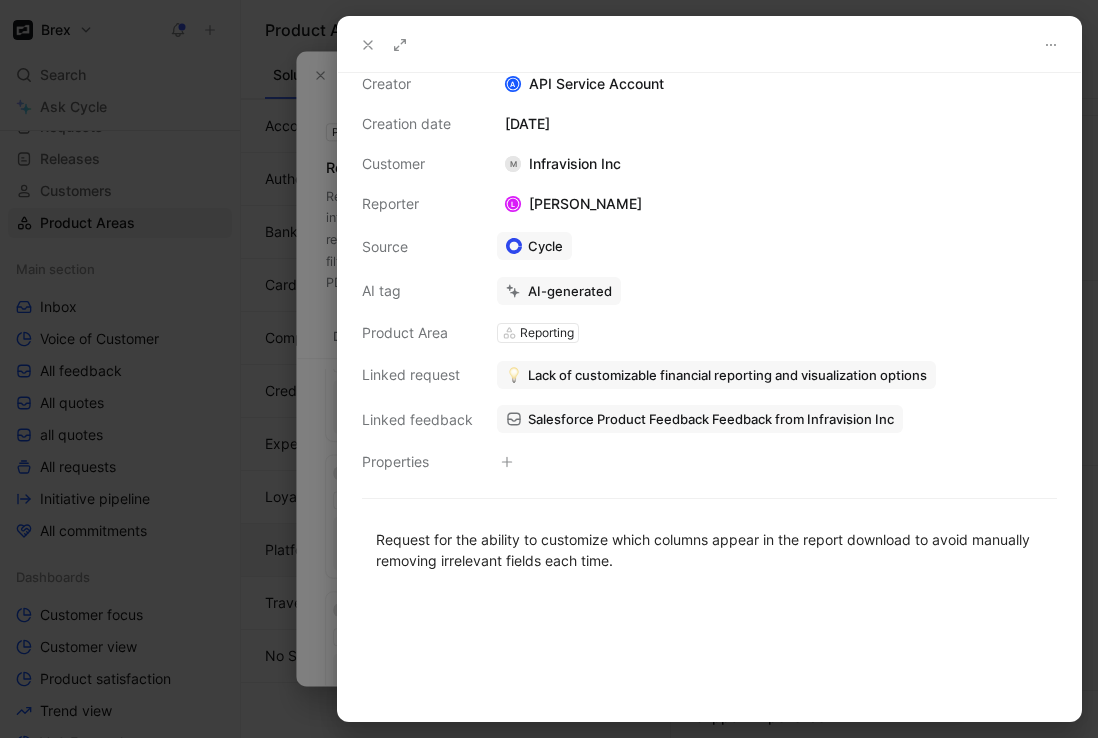 click 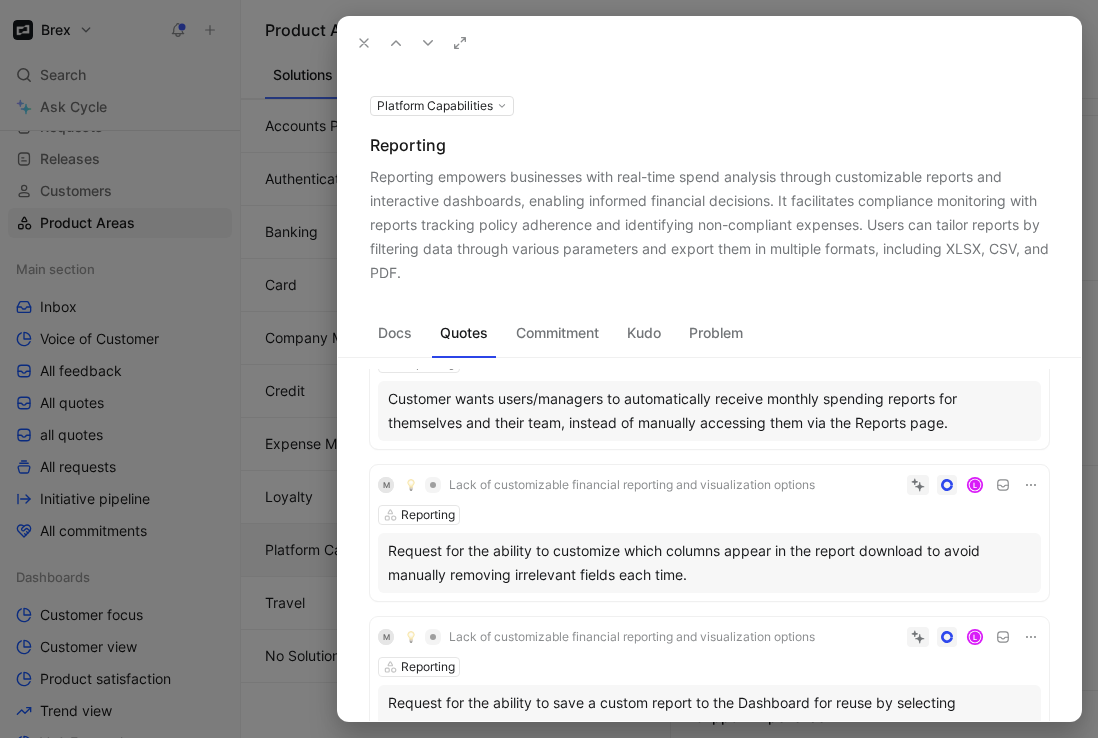 click 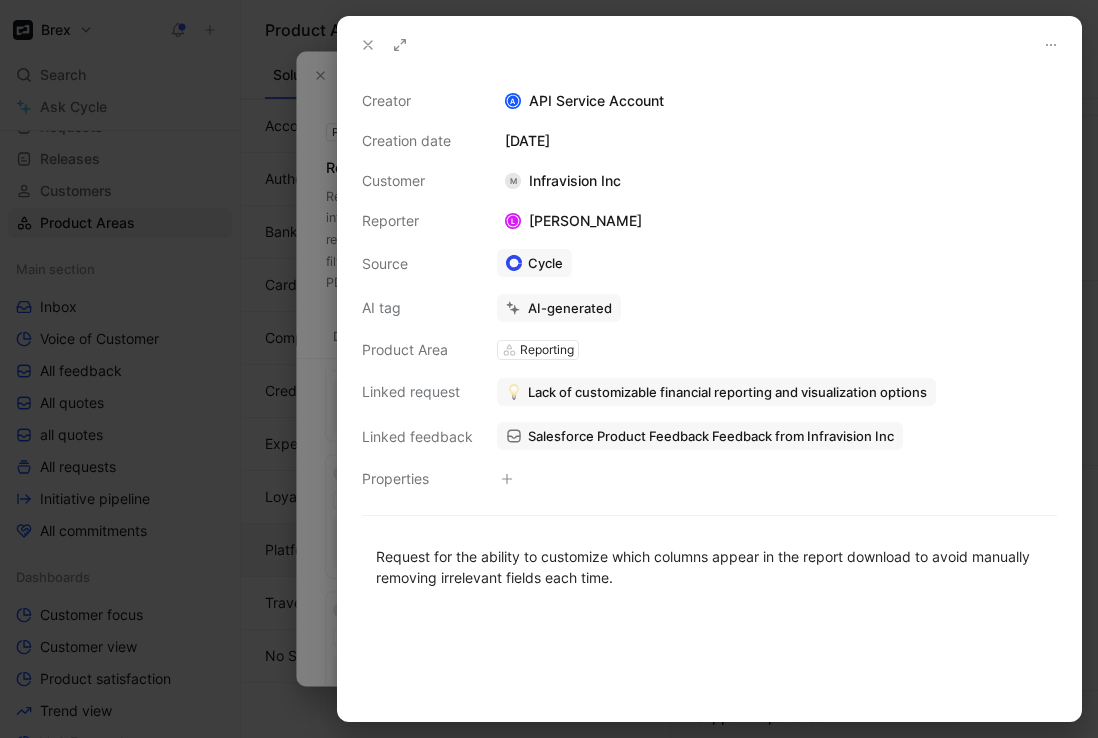 click at bounding box center [368, 45] 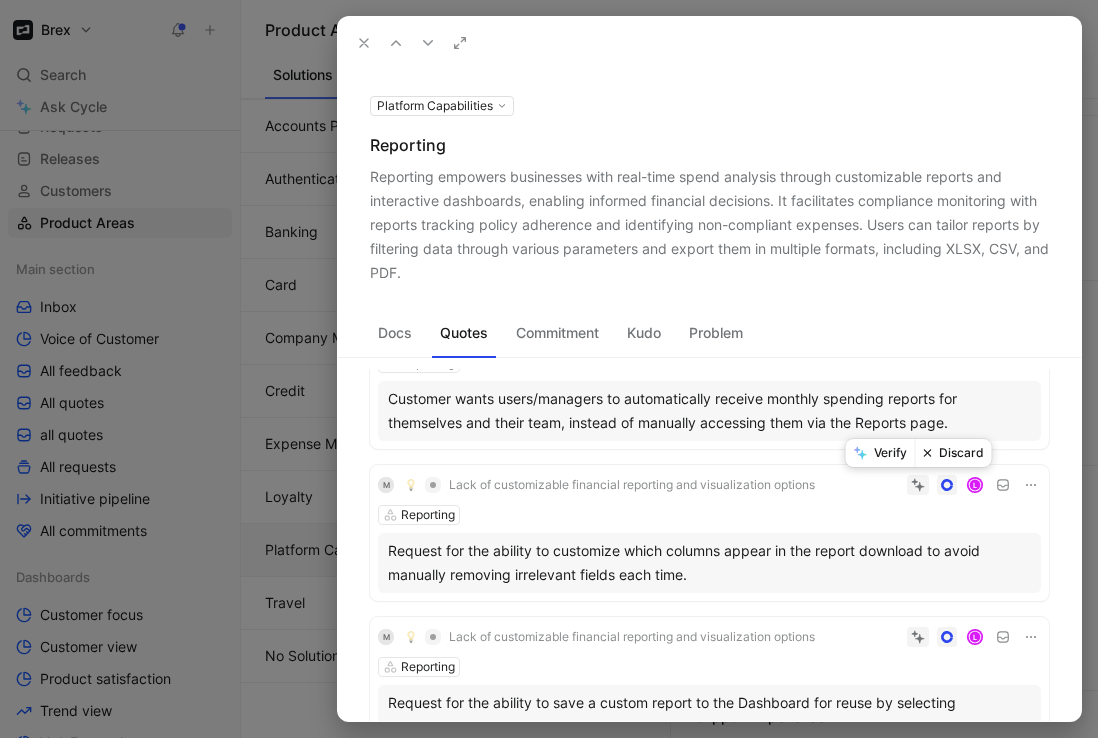 click on "Verify" at bounding box center (880, 453) 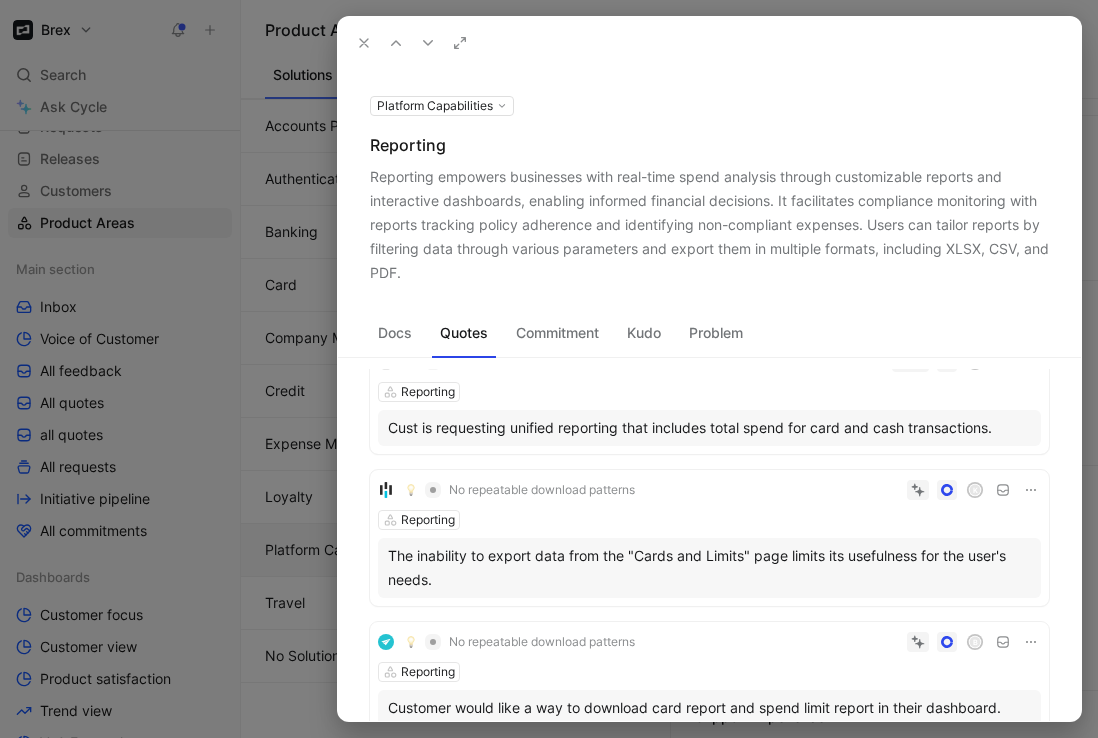 scroll, scrollTop: 6300, scrollLeft: 0, axis: vertical 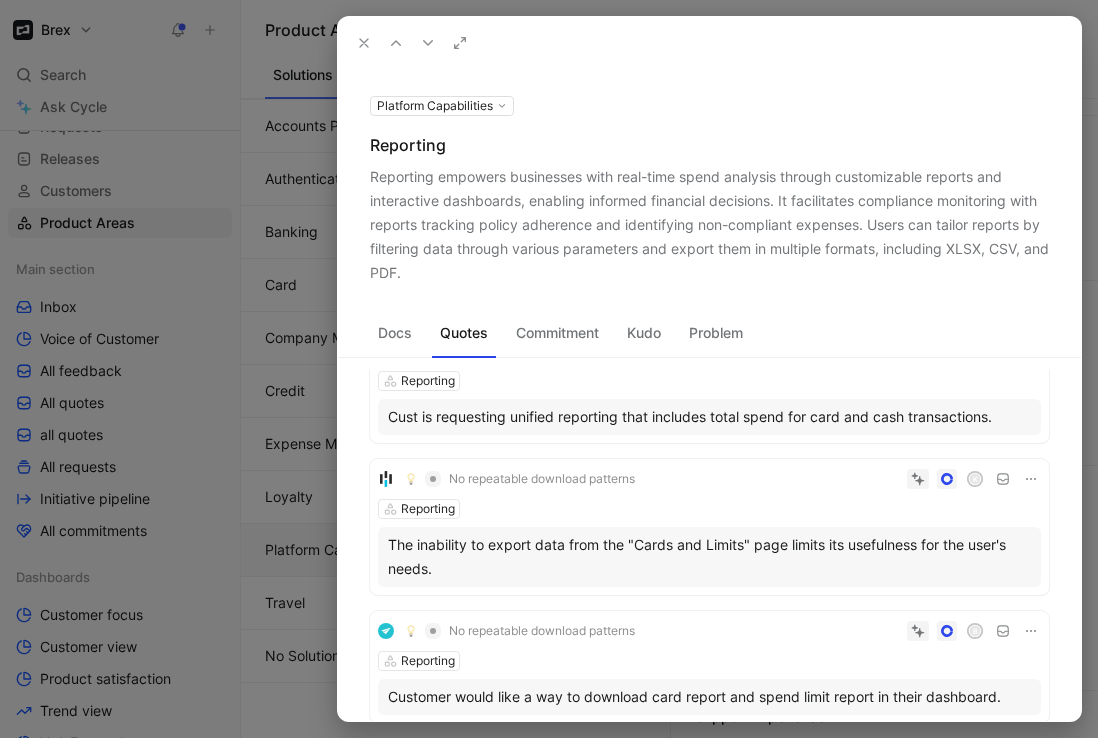 click 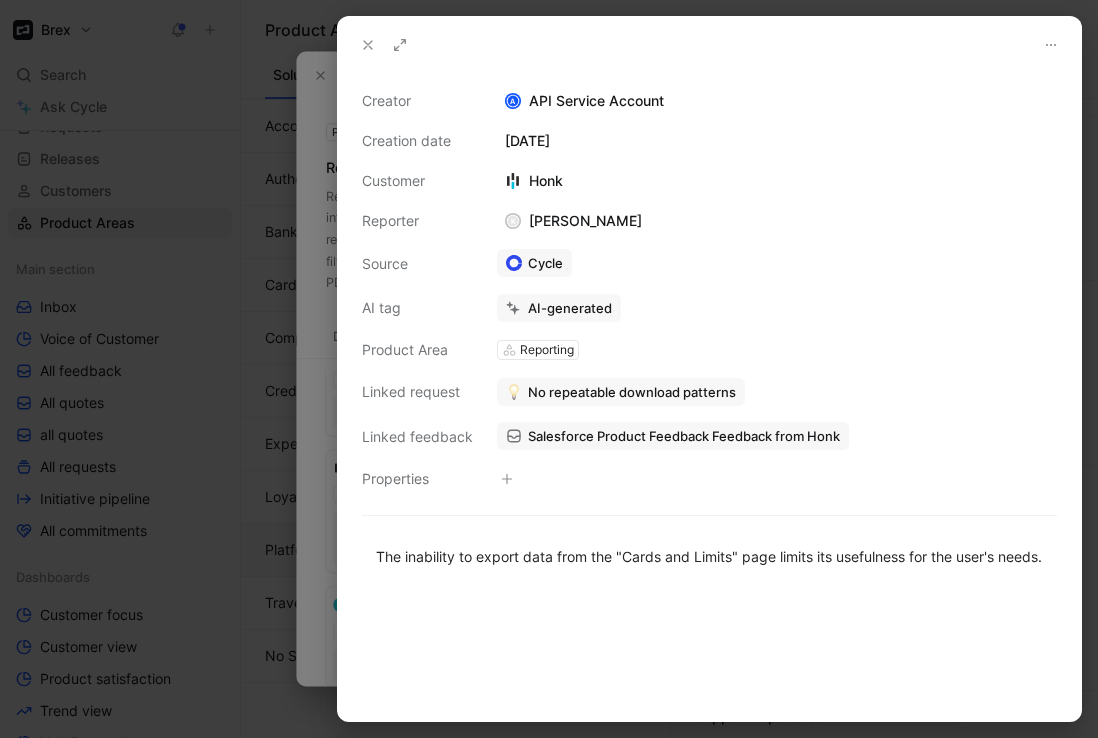 click 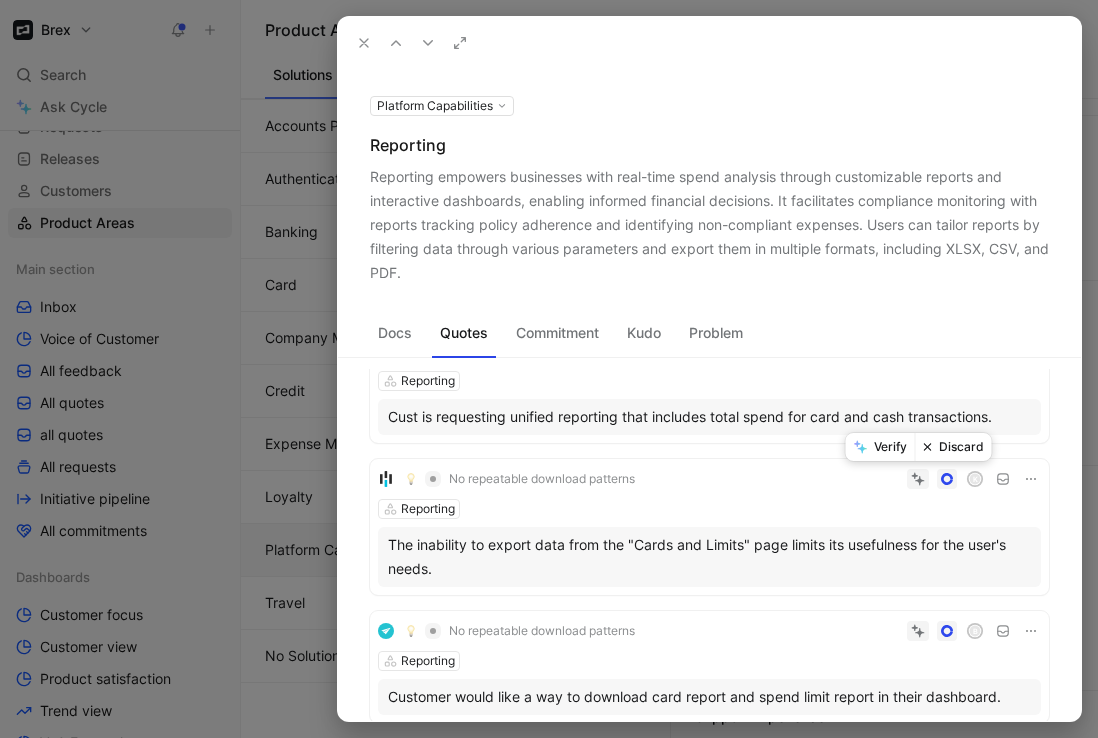 click on "Verify" at bounding box center (880, 447) 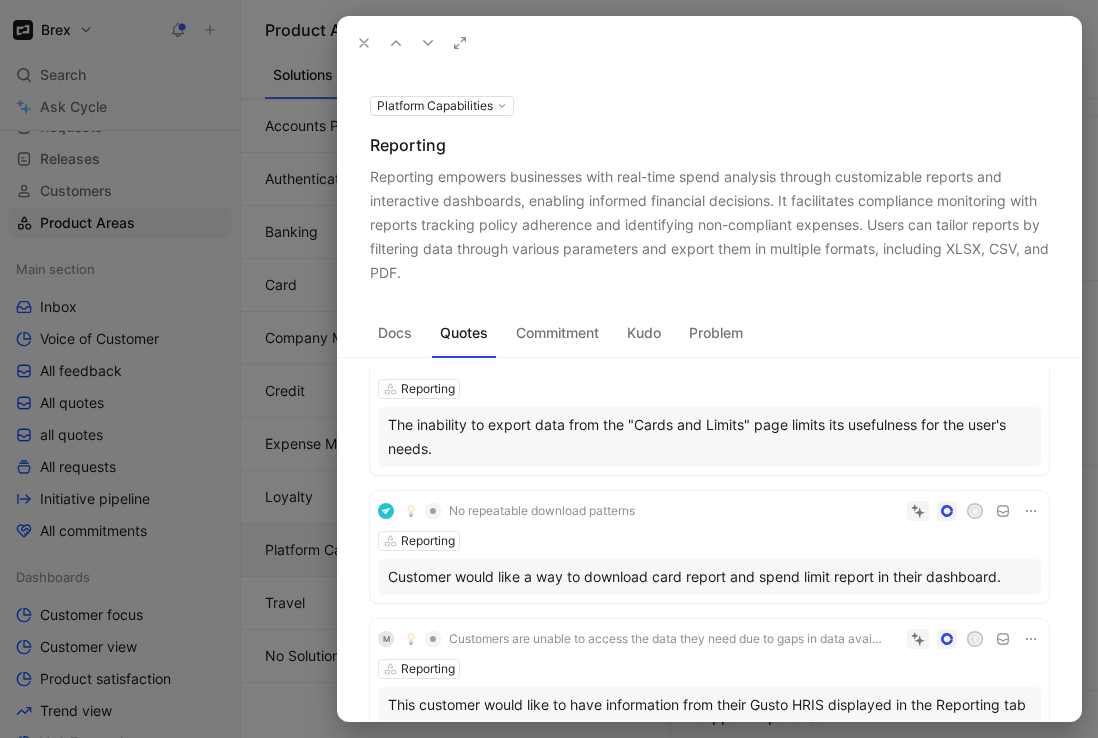 scroll, scrollTop: 6421, scrollLeft: 0, axis: vertical 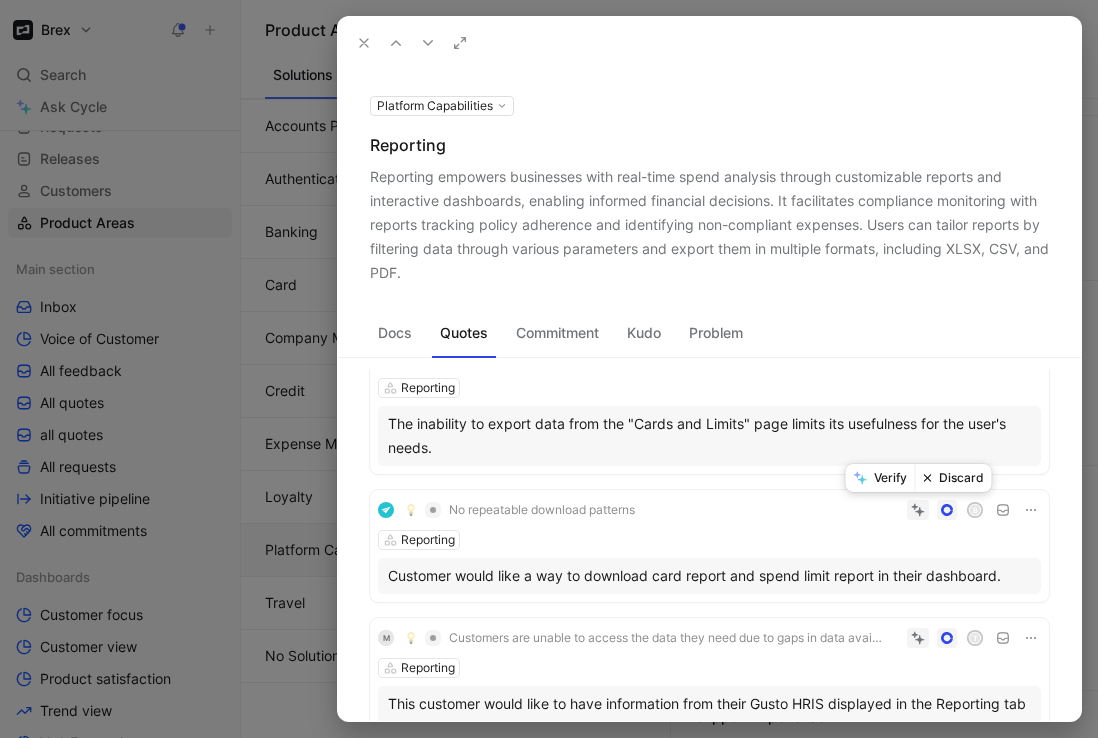 click on "Verify" at bounding box center (880, 478) 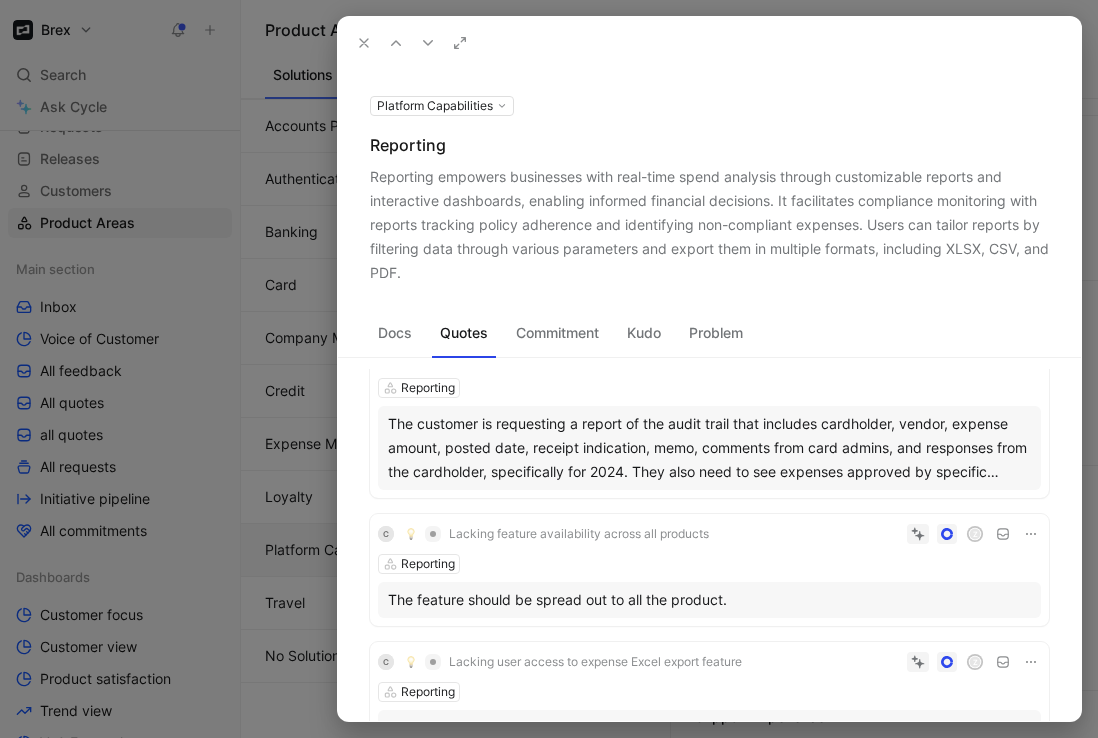 scroll, scrollTop: 0, scrollLeft: 0, axis: both 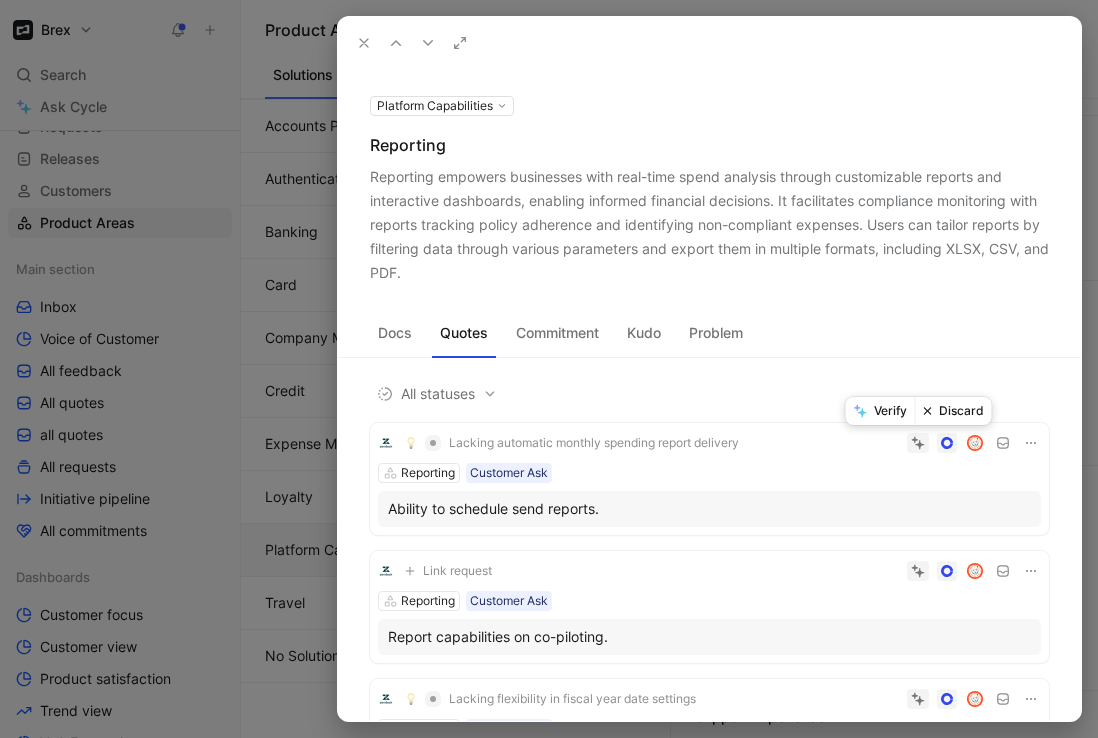 click on "Verify" at bounding box center [880, 411] 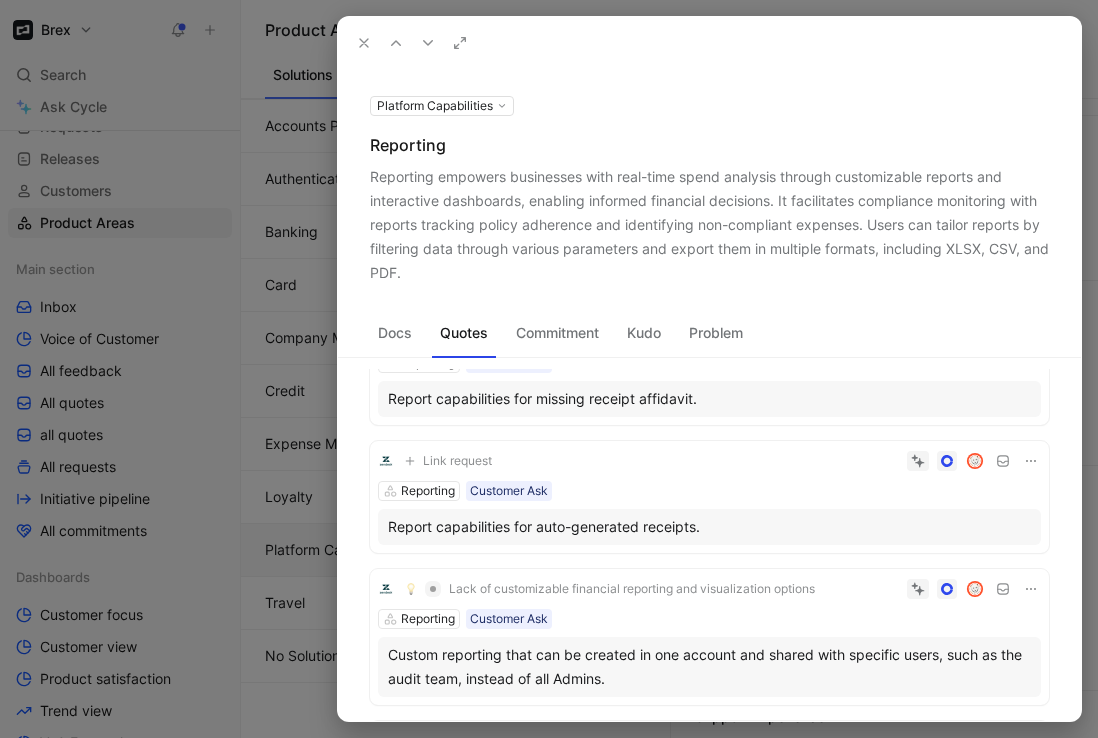 scroll, scrollTop: 491, scrollLeft: 0, axis: vertical 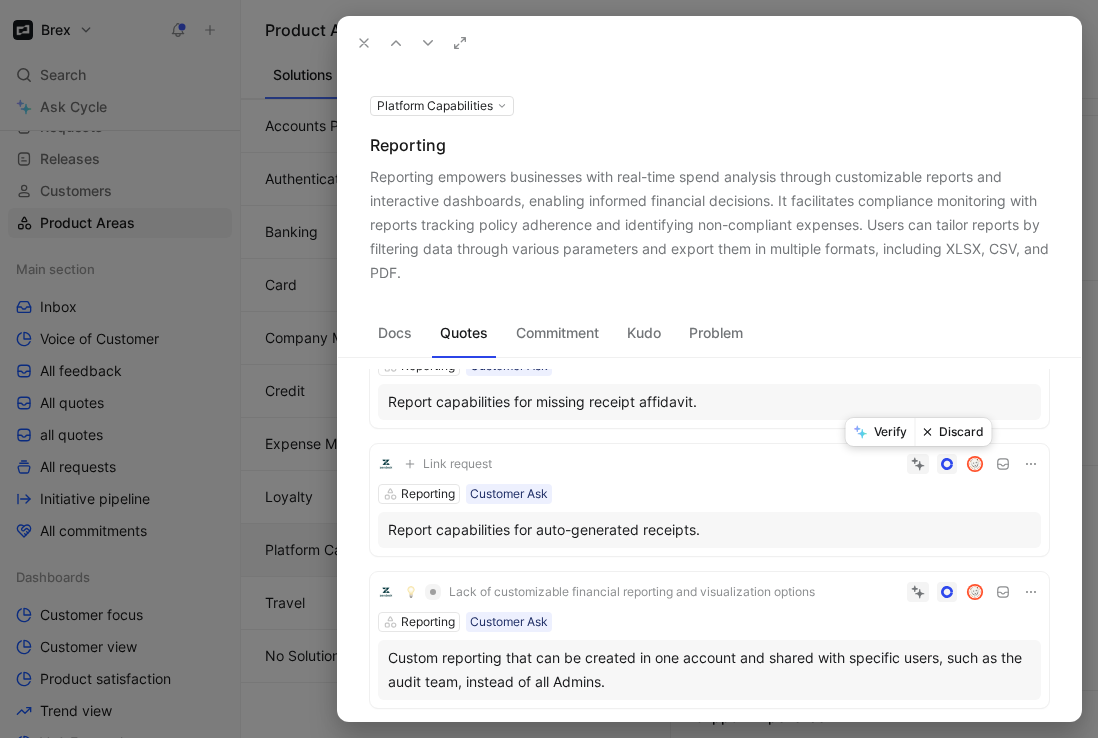click on "Verify" at bounding box center (880, 432) 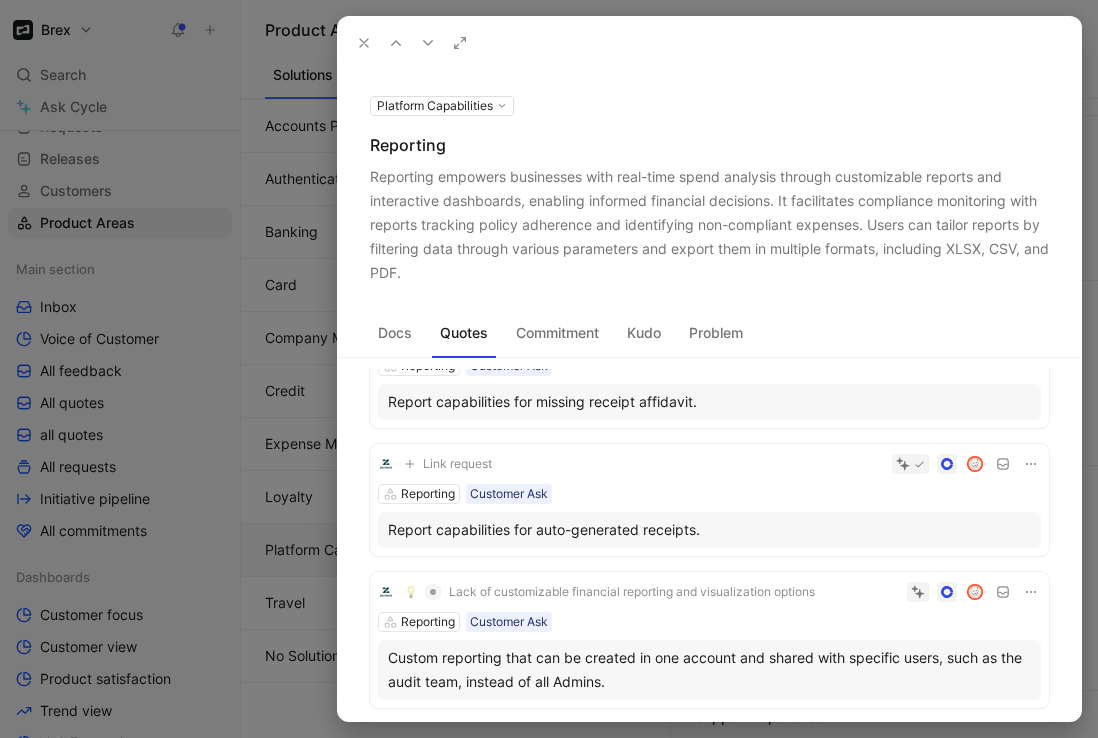 click on "Link request" at bounding box center [457, 464] 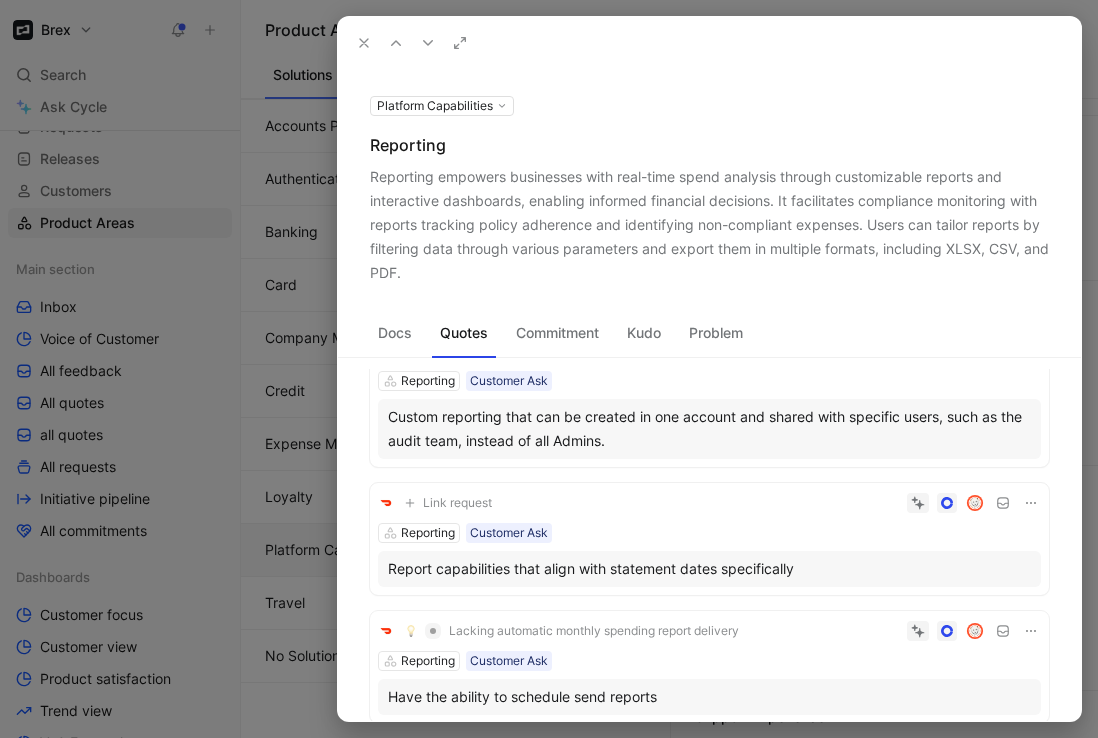 scroll, scrollTop: 730, scrollLeft: 0, axis: vertical 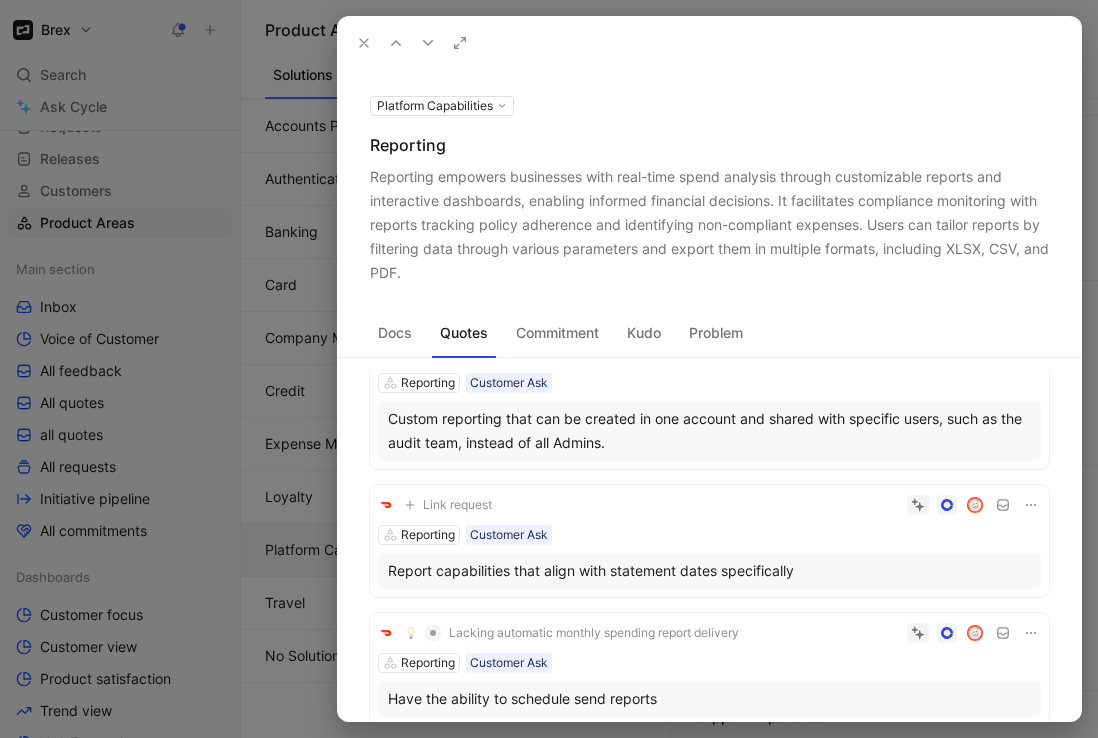 click at bounding box center (549, 369) 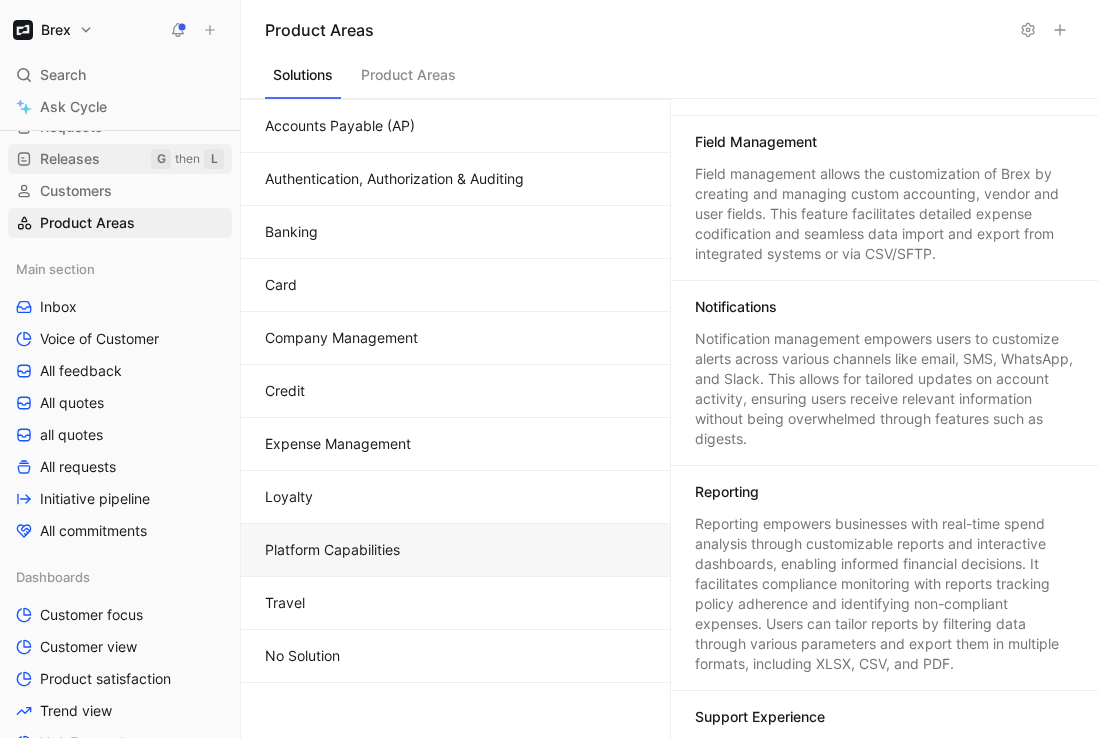 click on "Releases G then L" at bounding box center [120, 159] 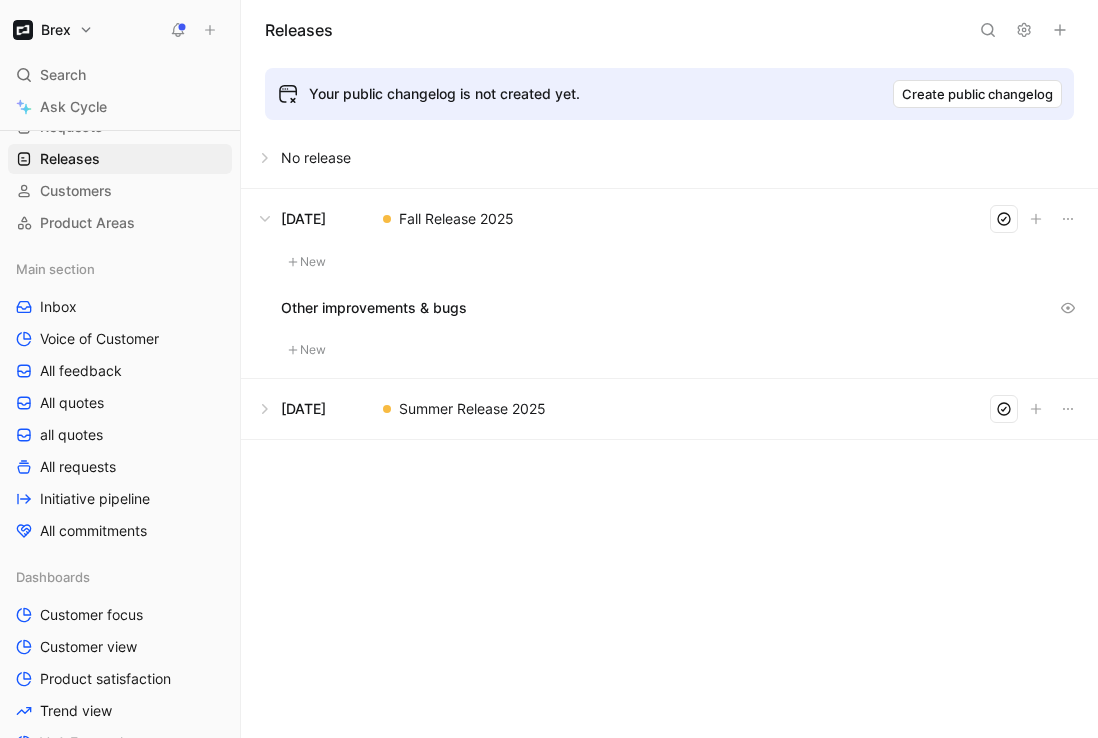 click at bounding box center [669, 409] 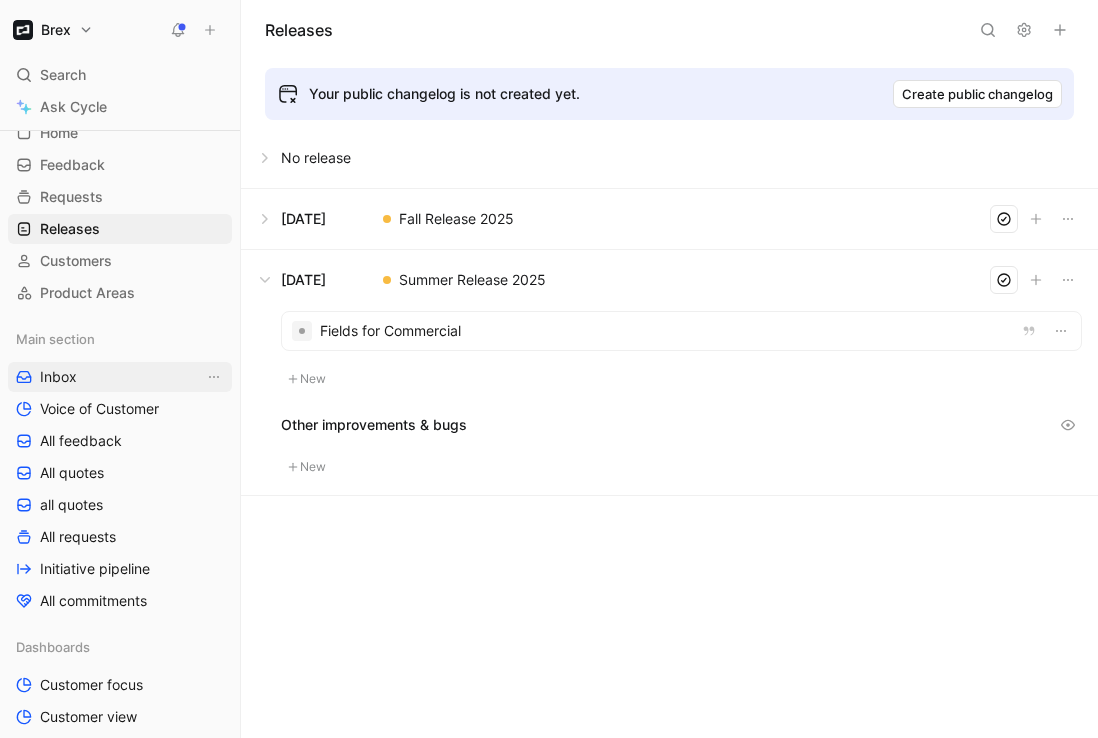 scroll, scrollTop: 57, scrollLeft: 0, axis: vertical 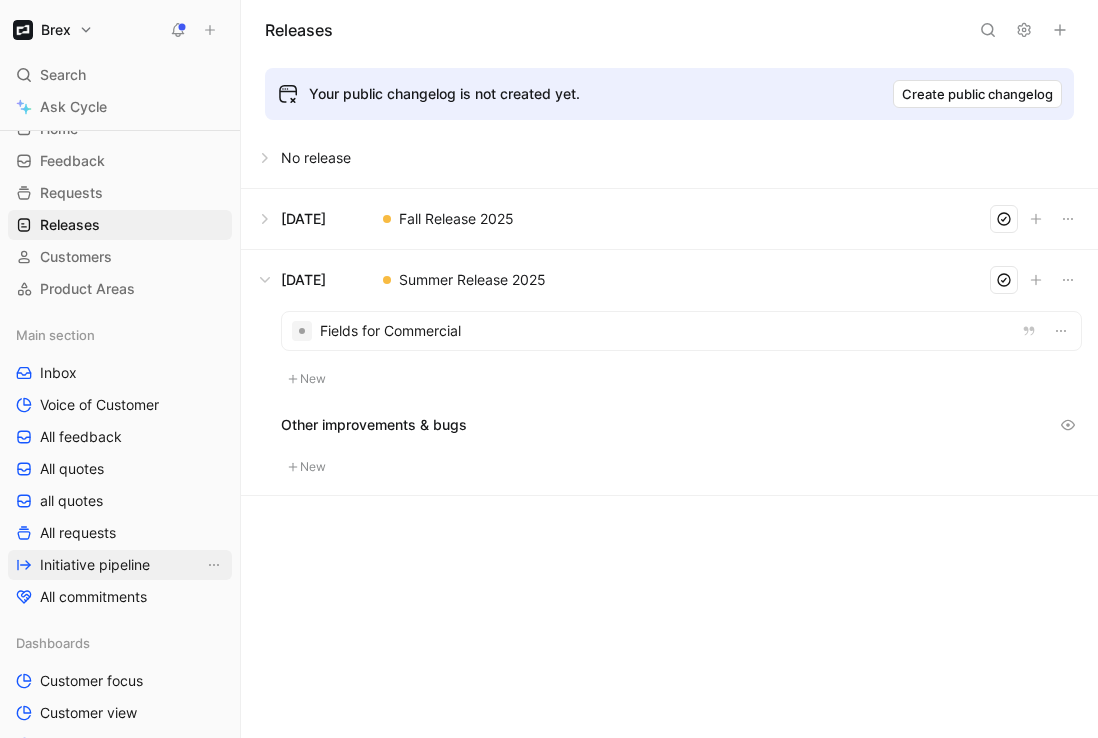 click on "Initiative pipeline" at bounding box center (120, 565) 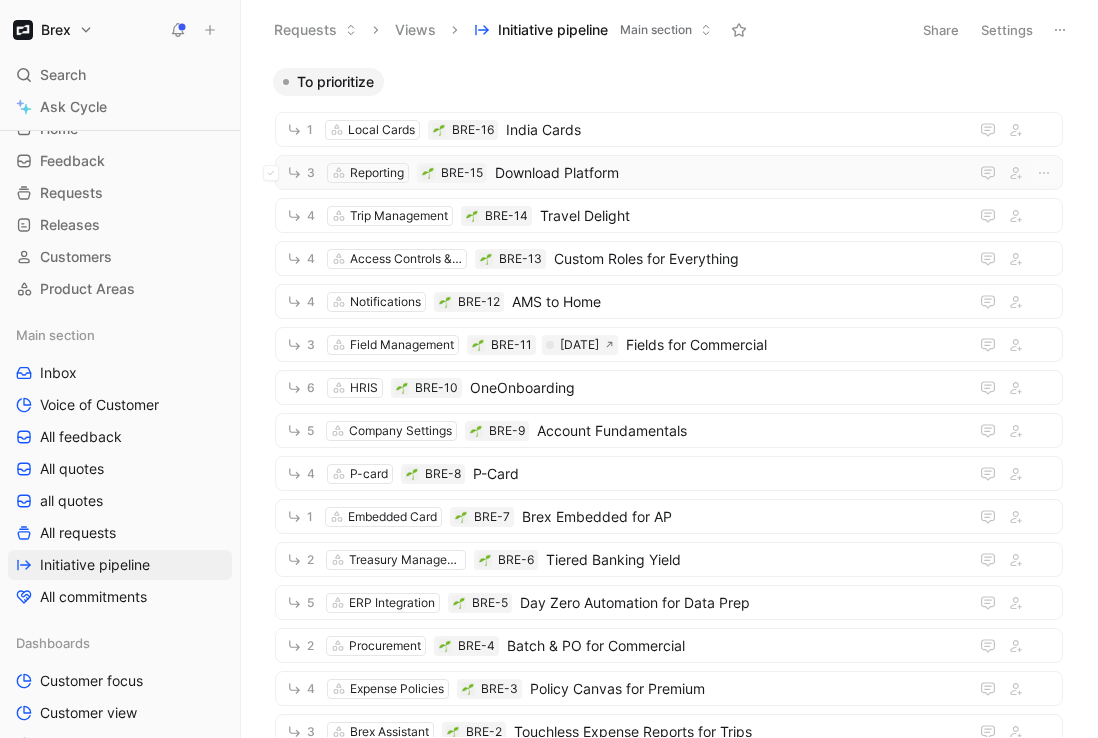 click on "Download Platform" at bounding box center (727, 173) 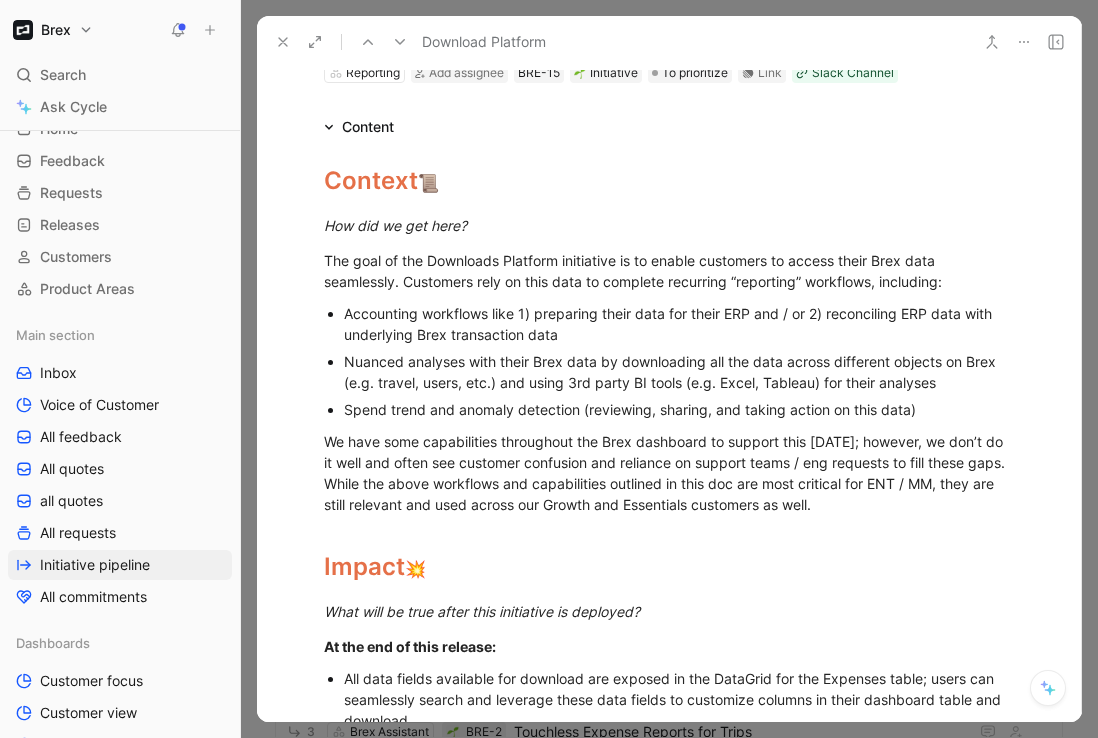 scroll, scrollTop: 0, scrollLeft: 0, axis: both 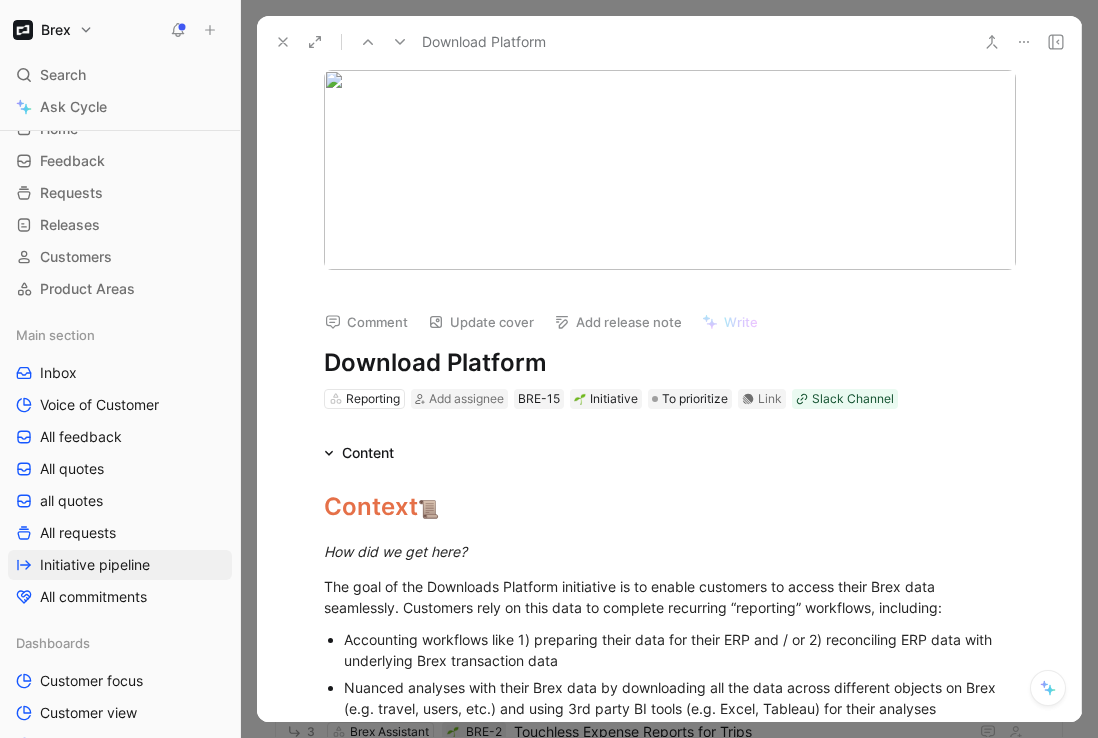 click 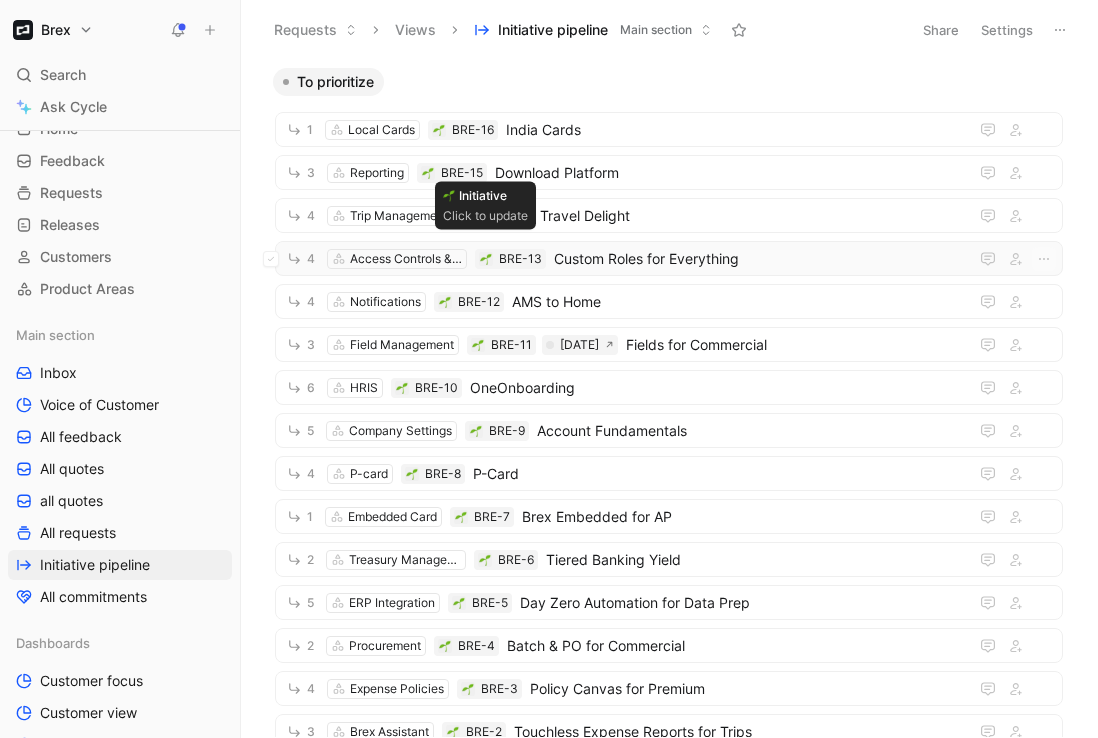 scroll, scrollTop: 30, scrollLeft: 0, axis: vertical 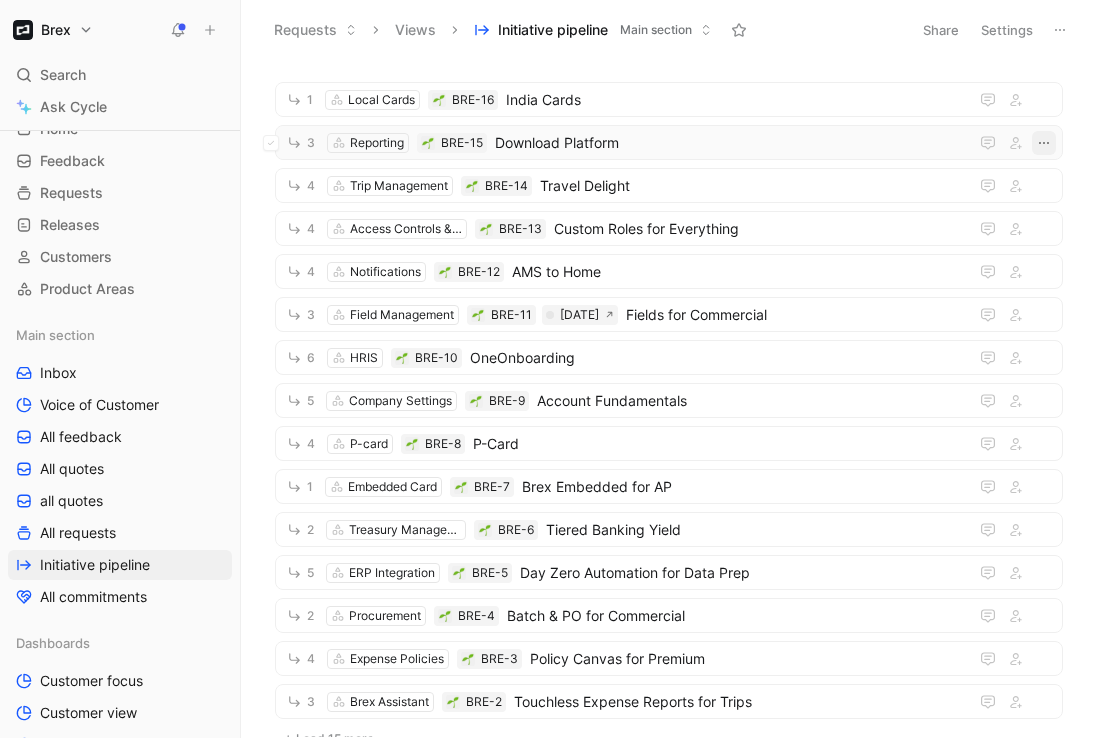 click 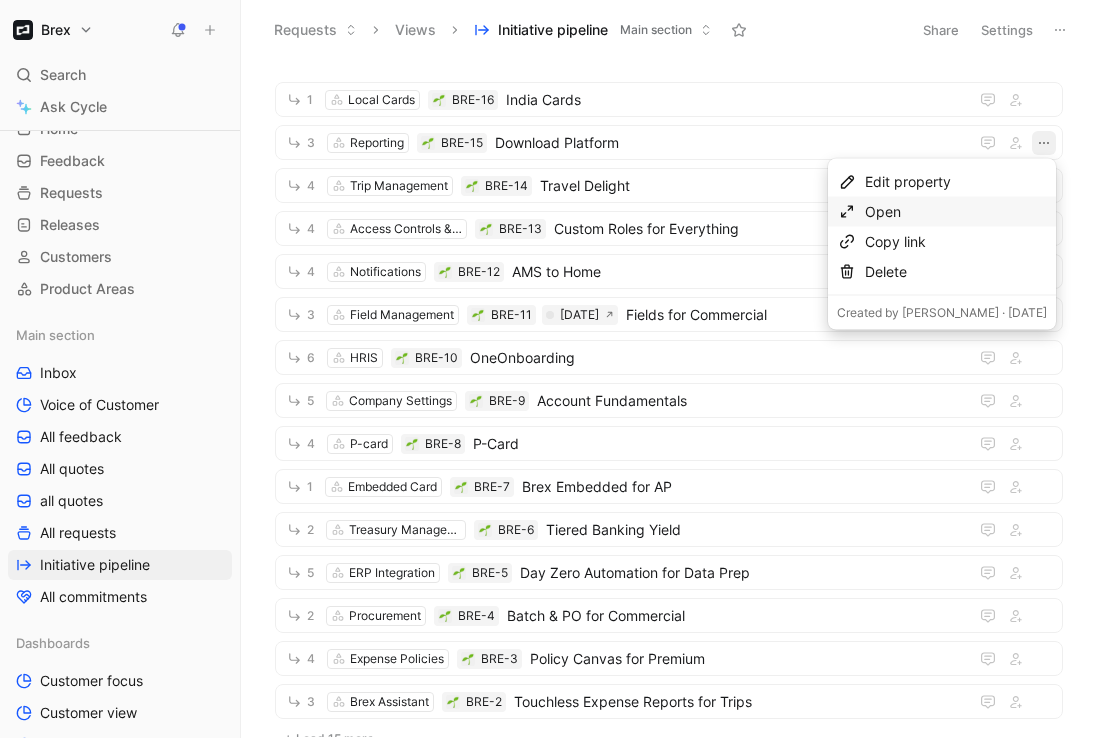 click on "Open" at bounding box center [956, 212] 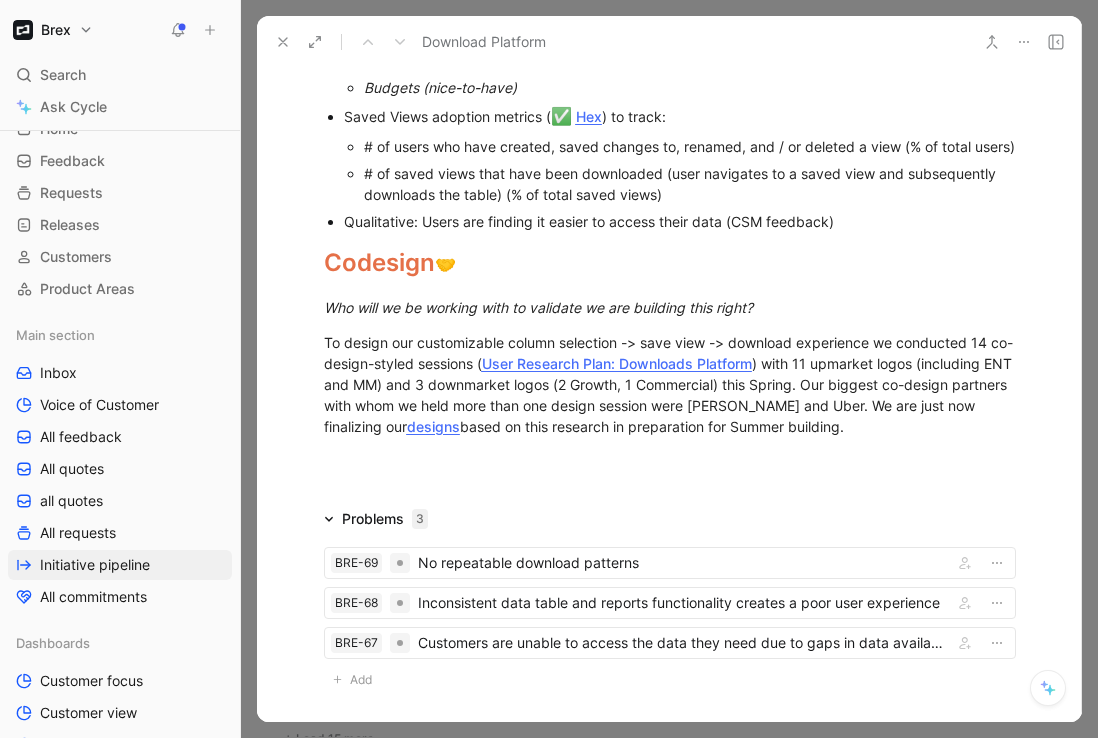 scroll, scrollTop: 1667, scrollLeft: 0, axis: vertical 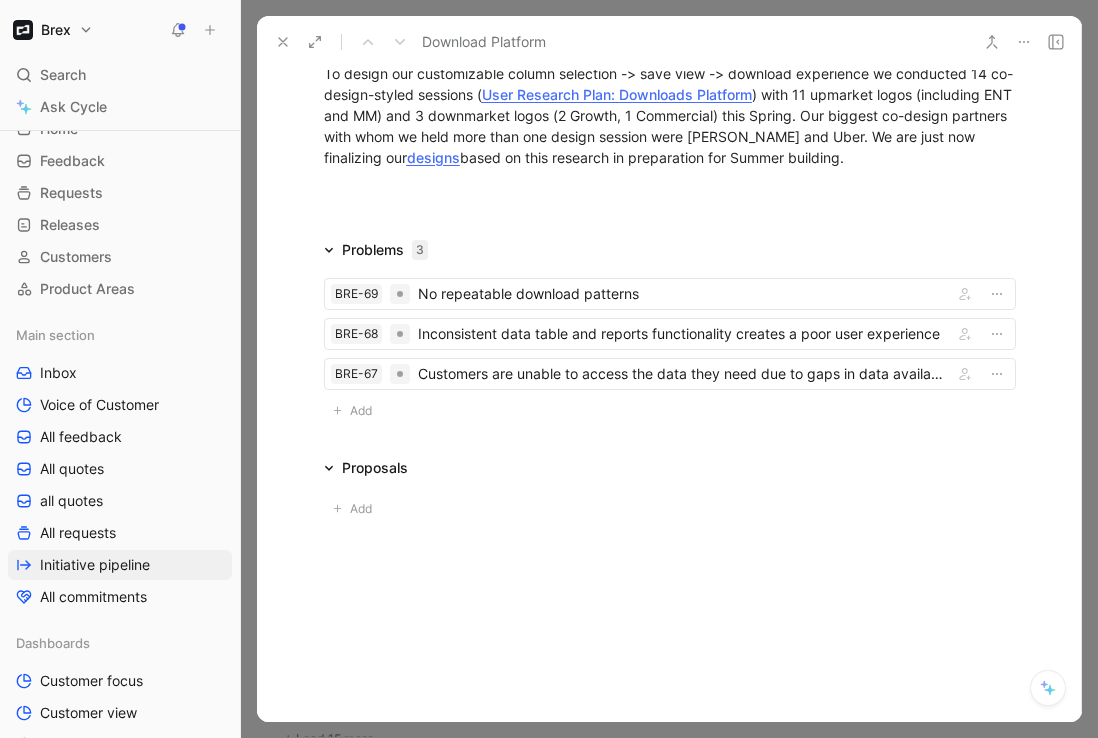 click 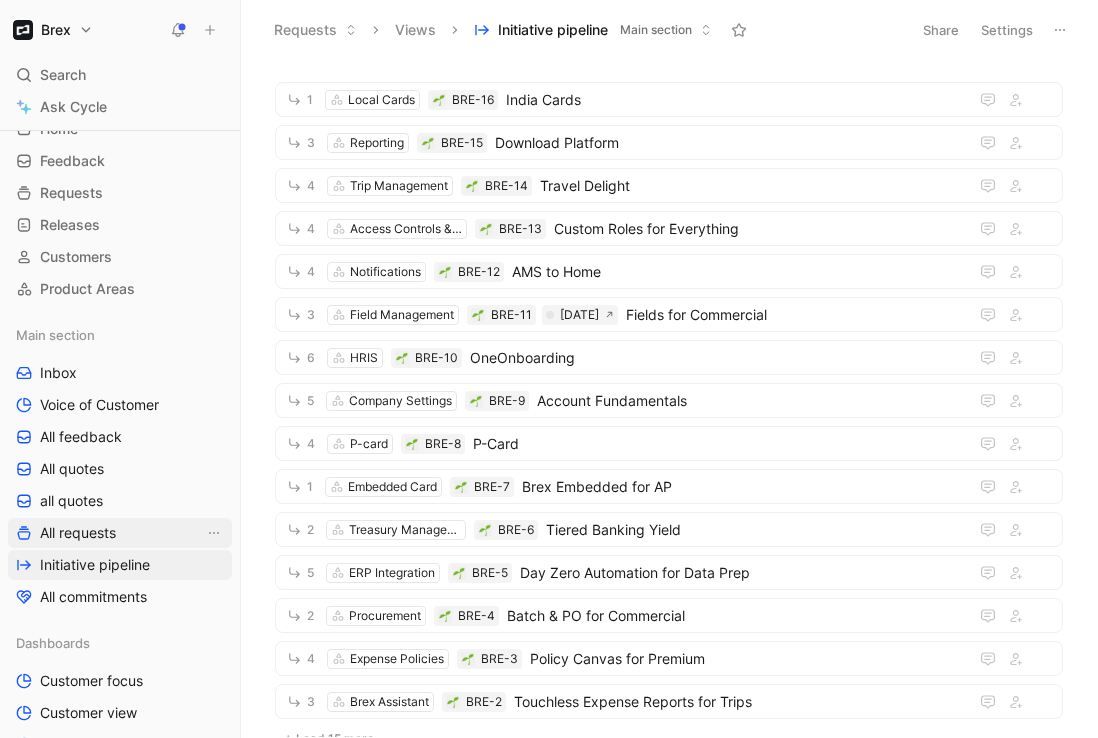 click on "All requests" at bounding box center [120, 533] 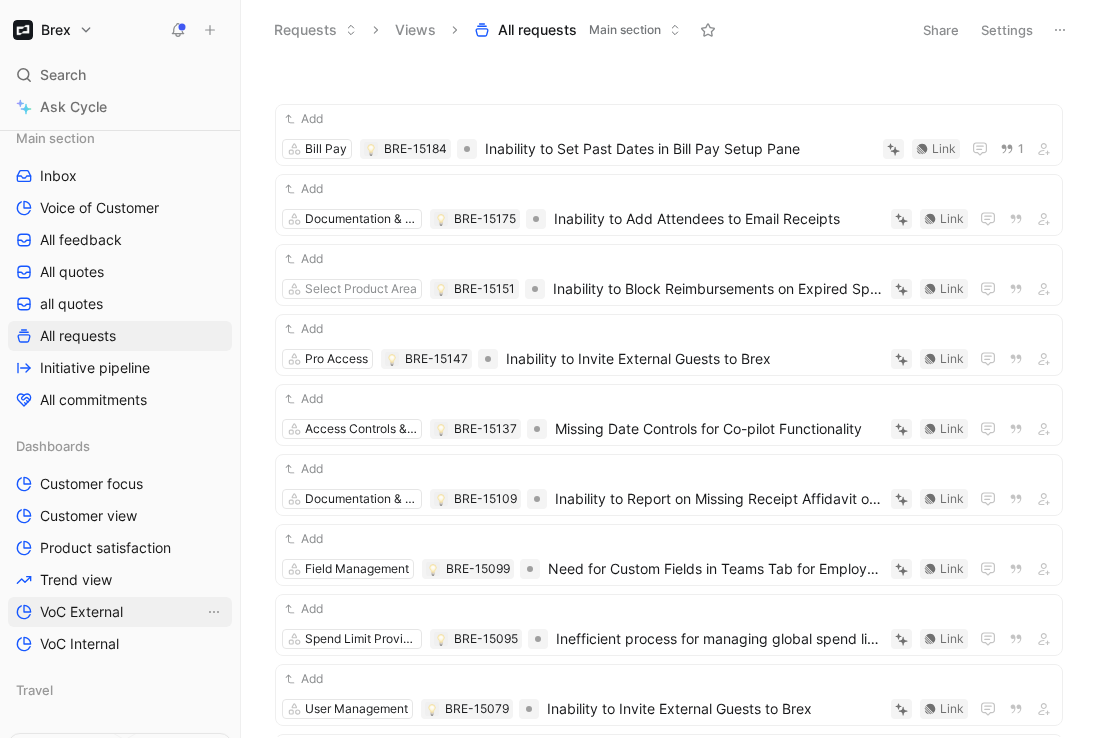 scroll, scrollTop: 0, scrollLeft: 0, axis: both 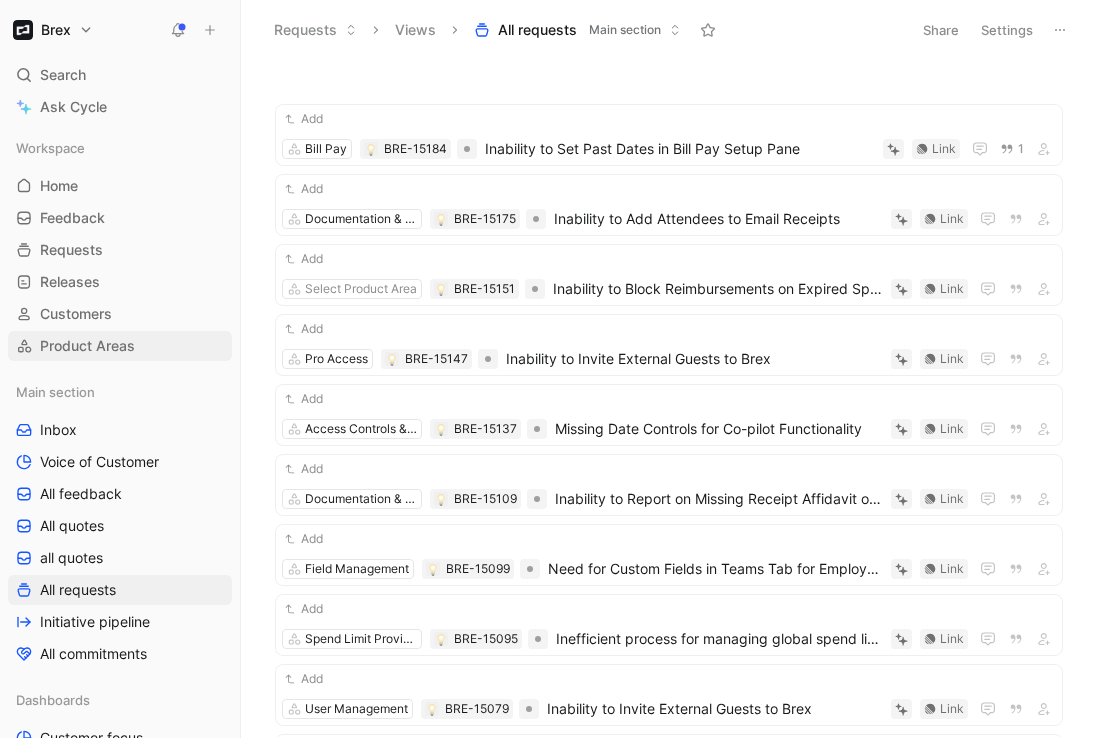 click on "Product Areas" at bounding box center (87, 346) 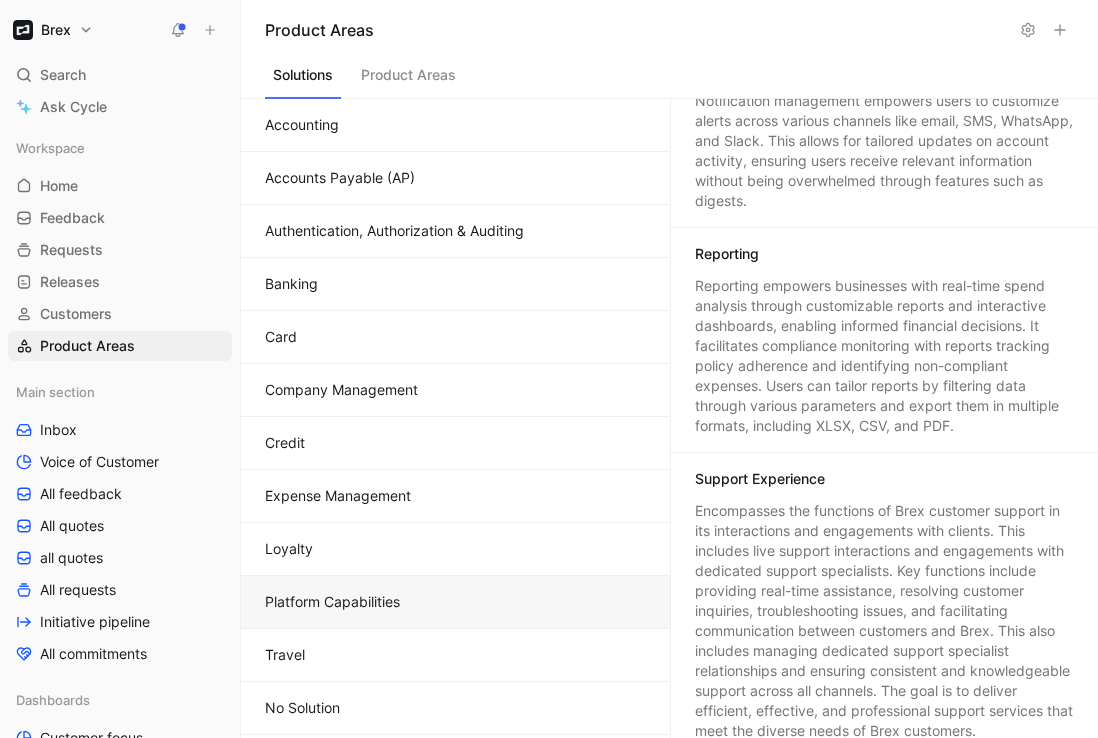 scroll, scrollTop: 1143, scrollLeft: 0, axis: vertical 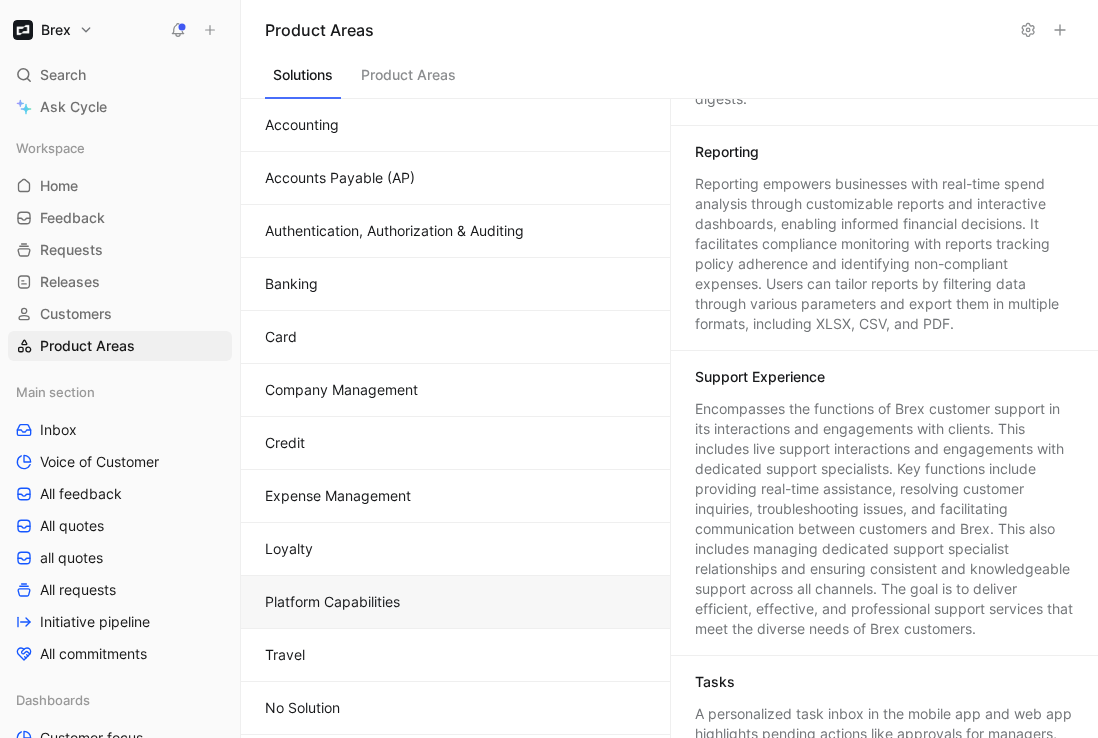 click on "Reporting empowers businesses with real-time spend analysis through customizable reports and interactive dashboards, enabling informed financial decisions. It facilitates compliance monitoring with reports tracking policy adherence and identifying non-compliant expenses. Users can tailor reports by filtering data through various parameters and export them in multiple formats, including XLSX, CSV, and PDF." at bounding box center [885, 254] 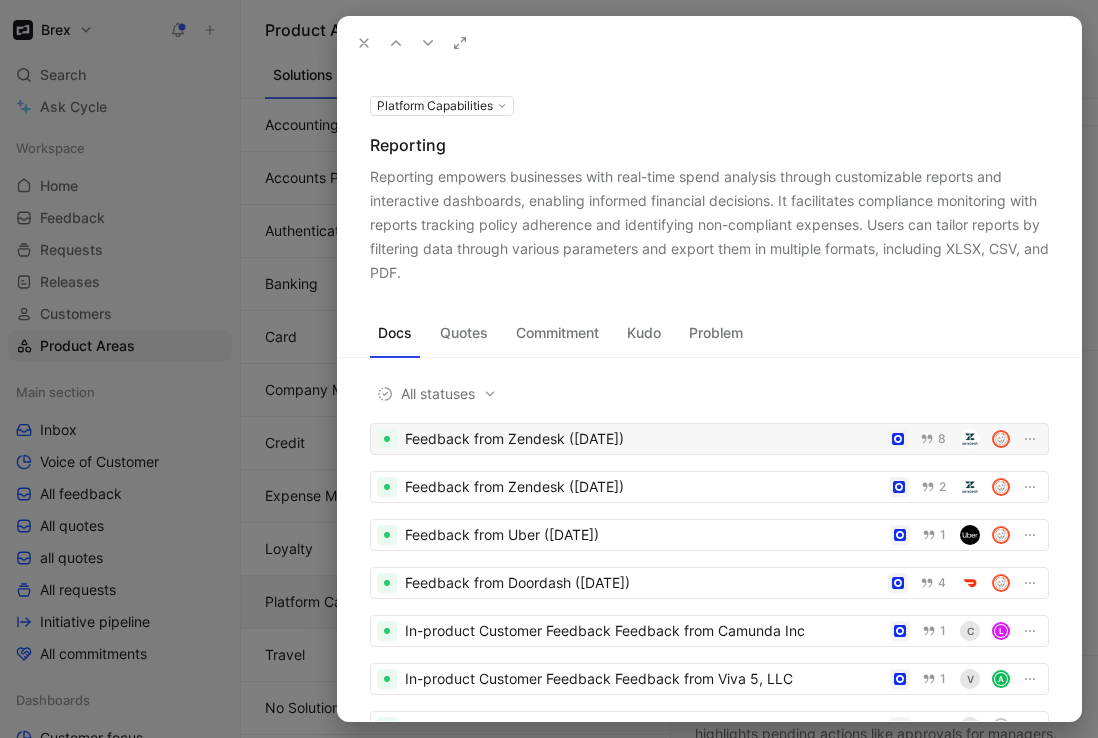click on "Feedback from Zendesk ([DATE])" at bounding box center (642, 439) 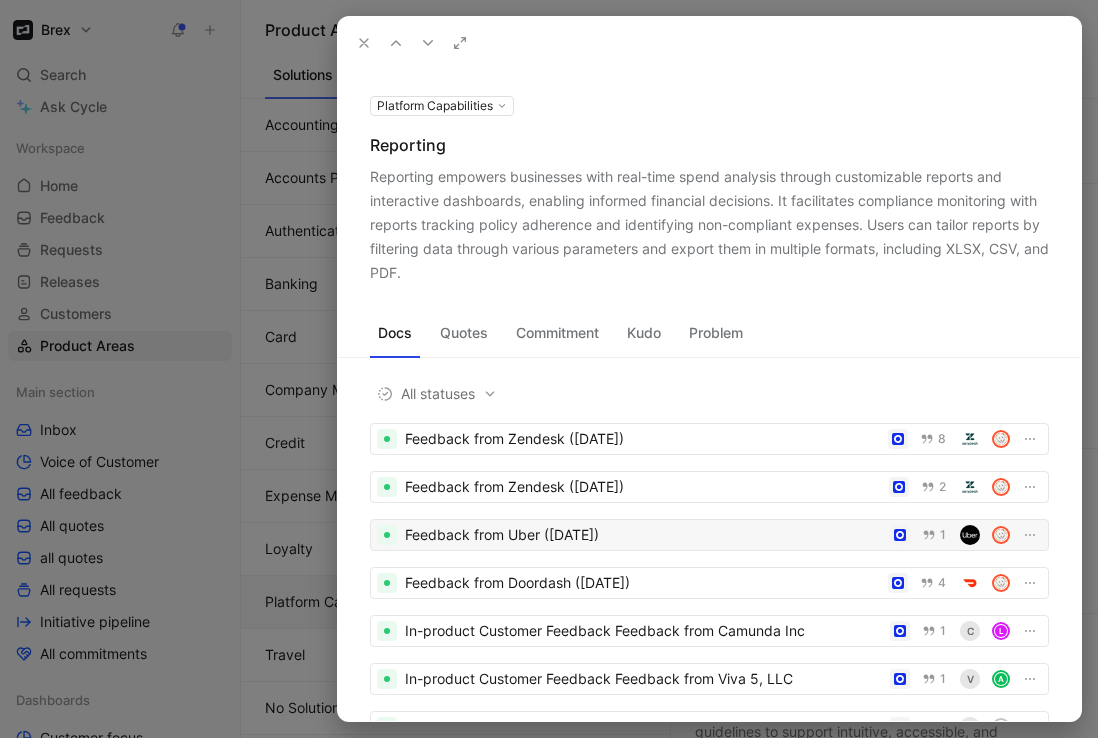 click on "Feedback from Uber ([DATE])" at bounding box center (643, 535) 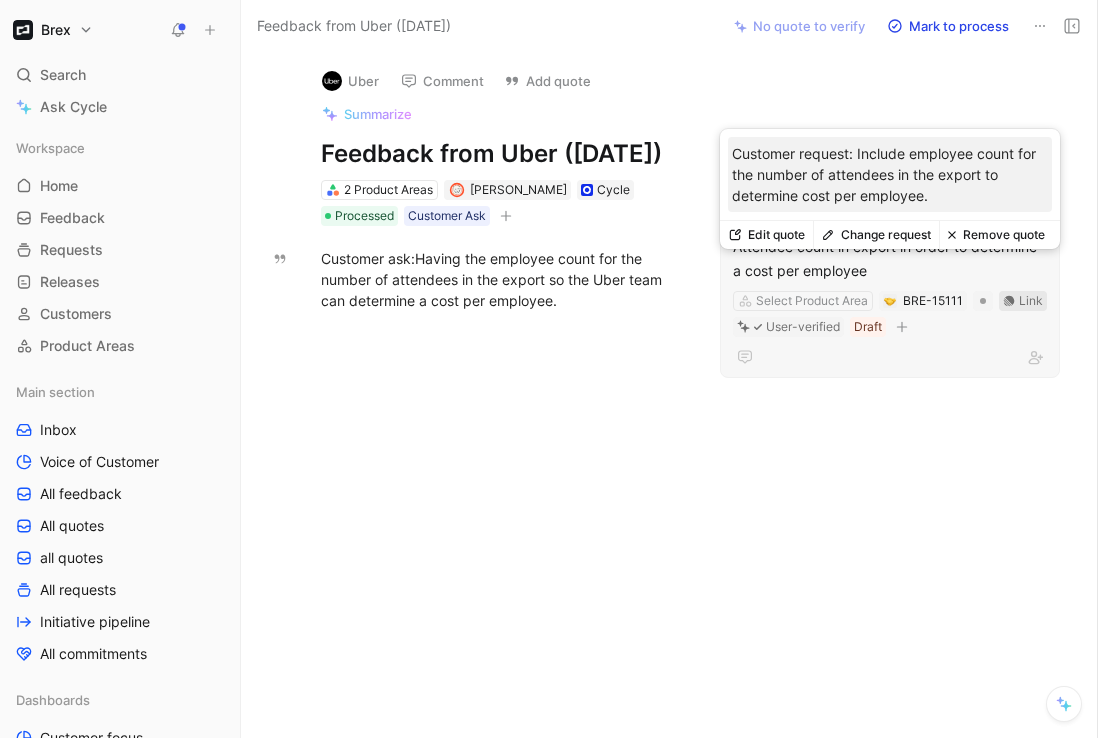 click 